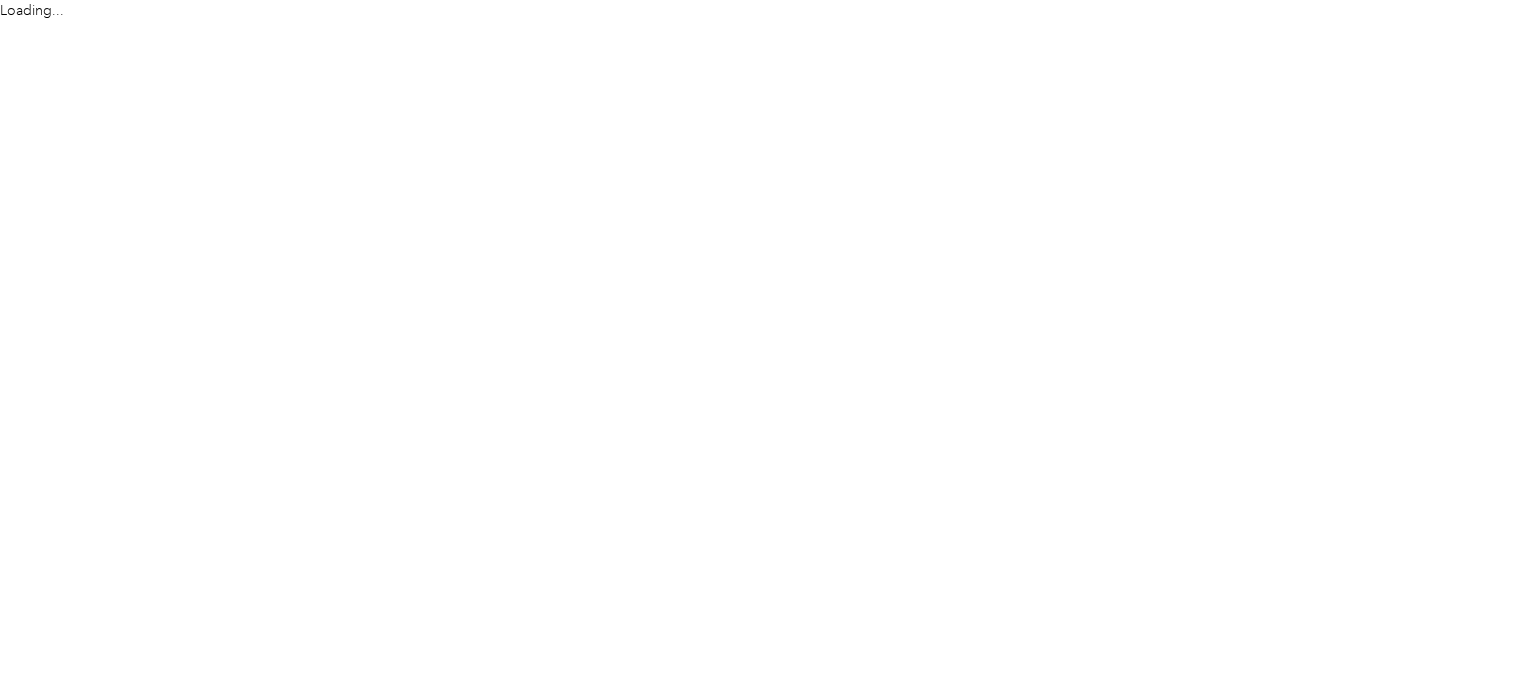 scroll, scrollTop: 0, scrollLeft: 0, axis: both 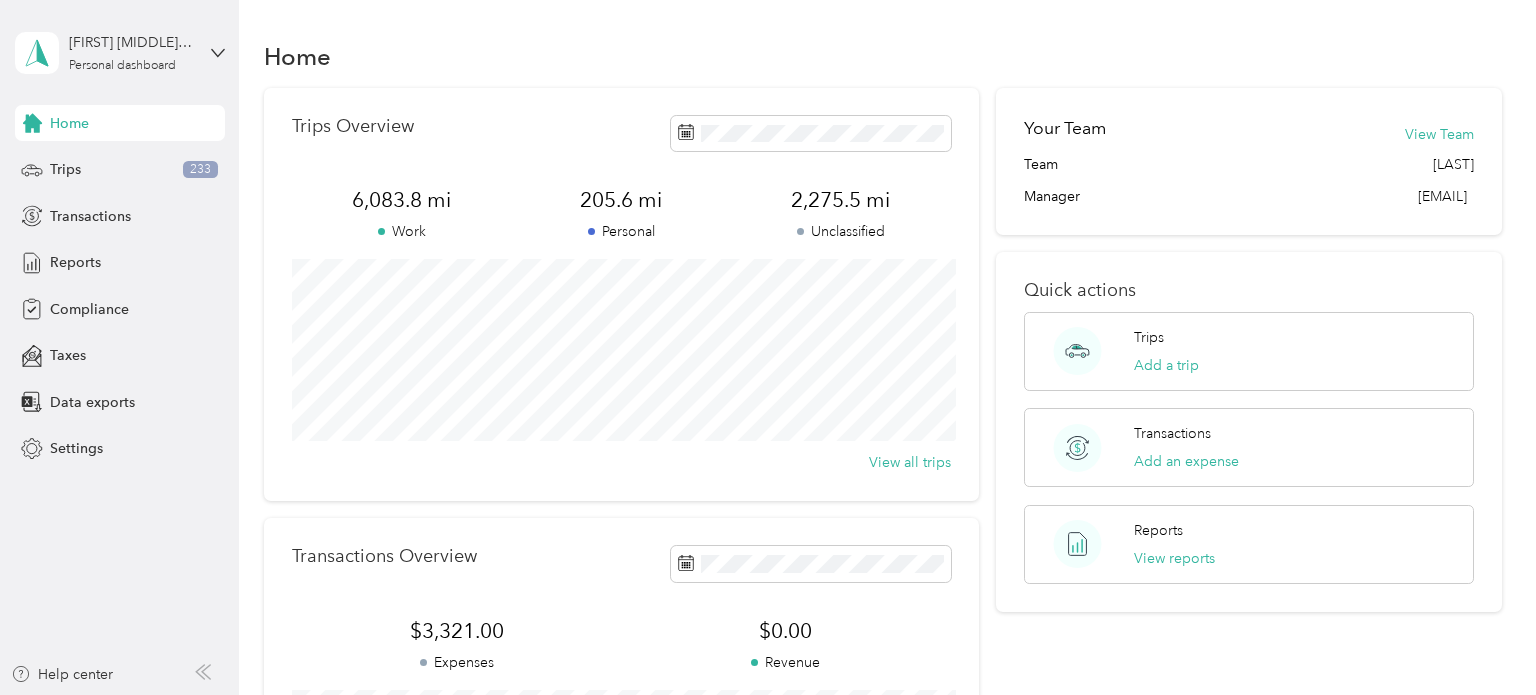 click on "Home" at bounding box center (69, 123) 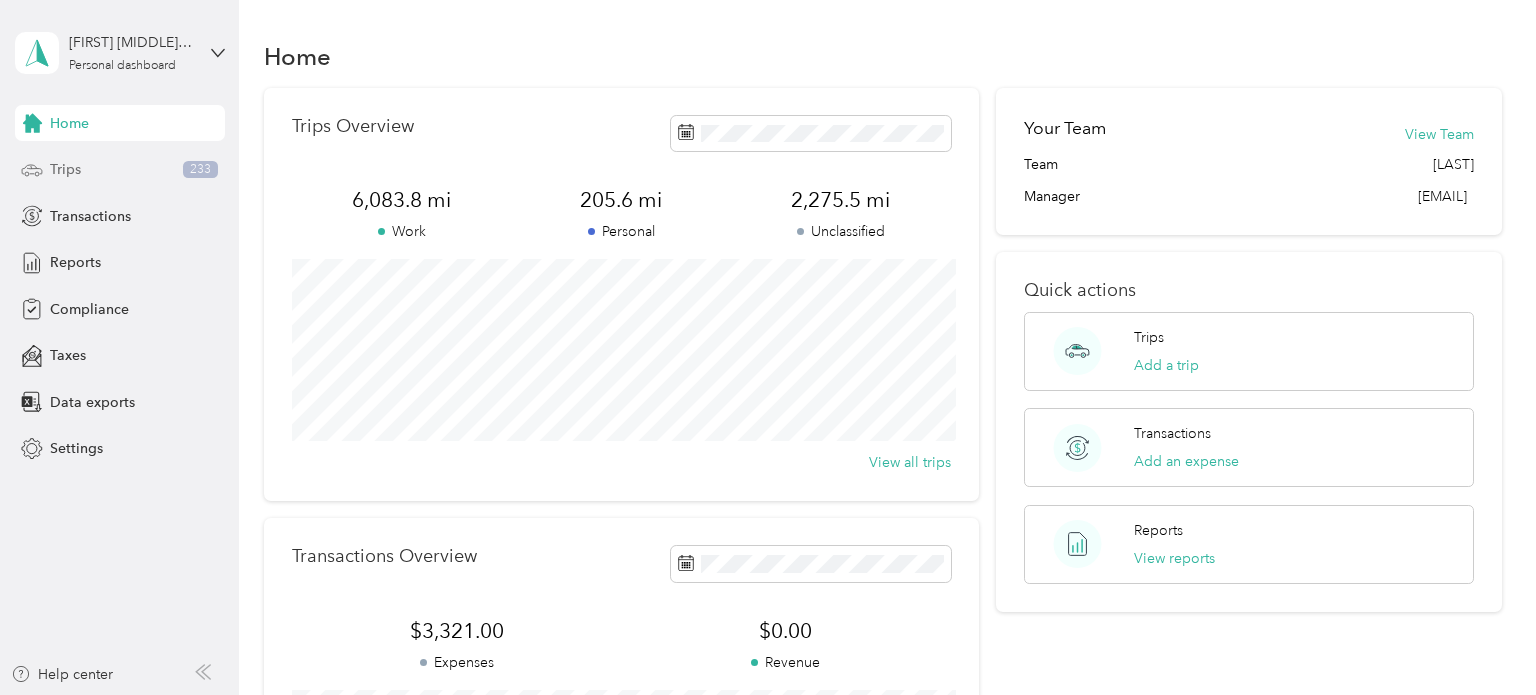 click on "Trips" at bounding box center (65, 169) 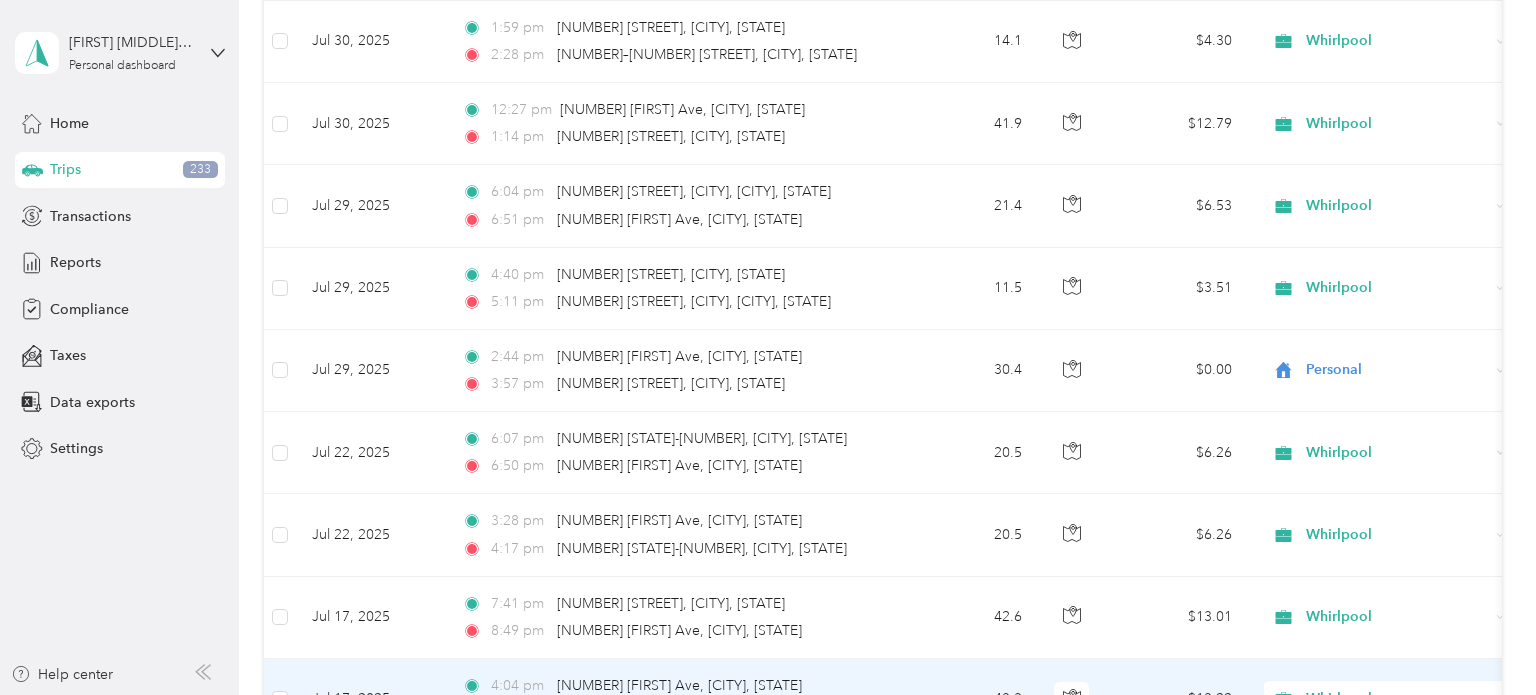 scroll, scrollTop: 0, scrollLeft: 0, axis: both 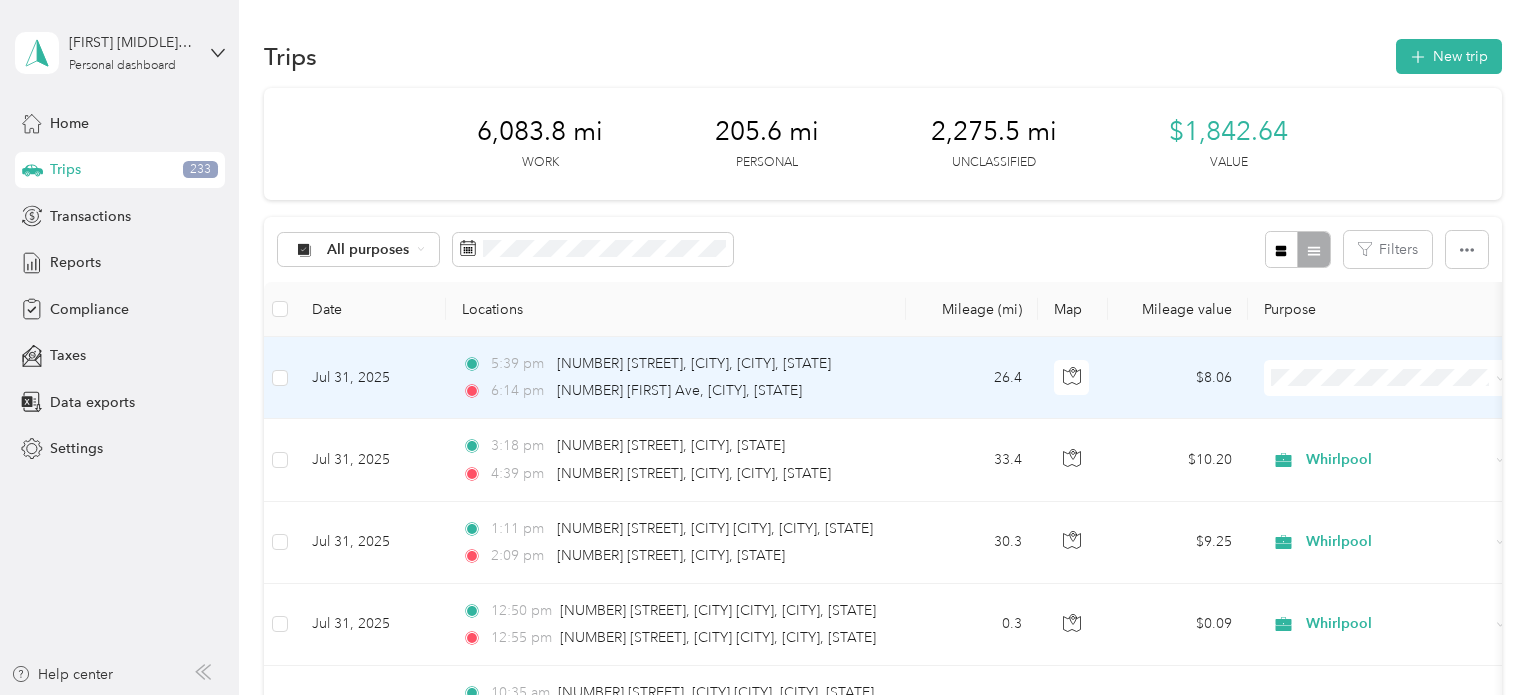 click on "Whirlpool" at bounding box center [1388, 408] 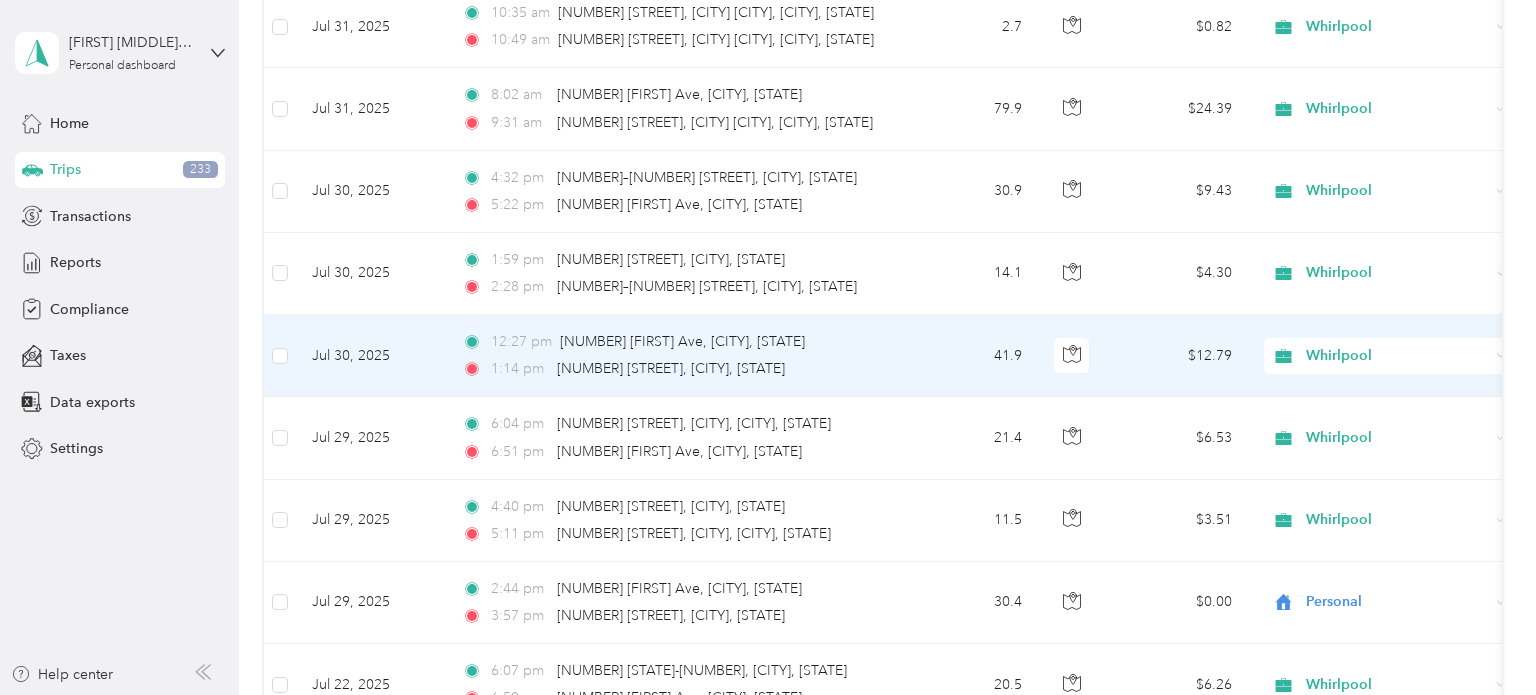 scroll, scrollTop: 770, scrollLeft: 0, axis: vertical 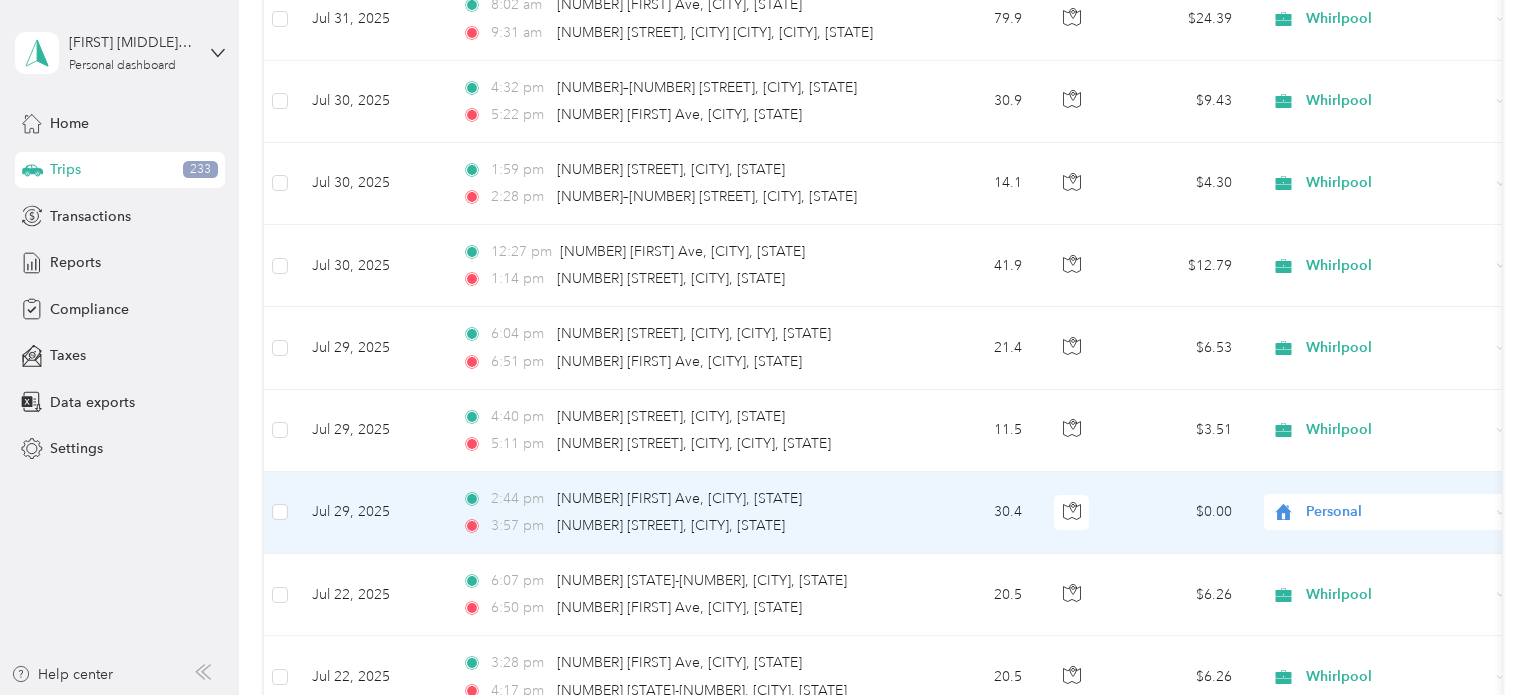 click on "Personal" at bounding box center [1397, 512] 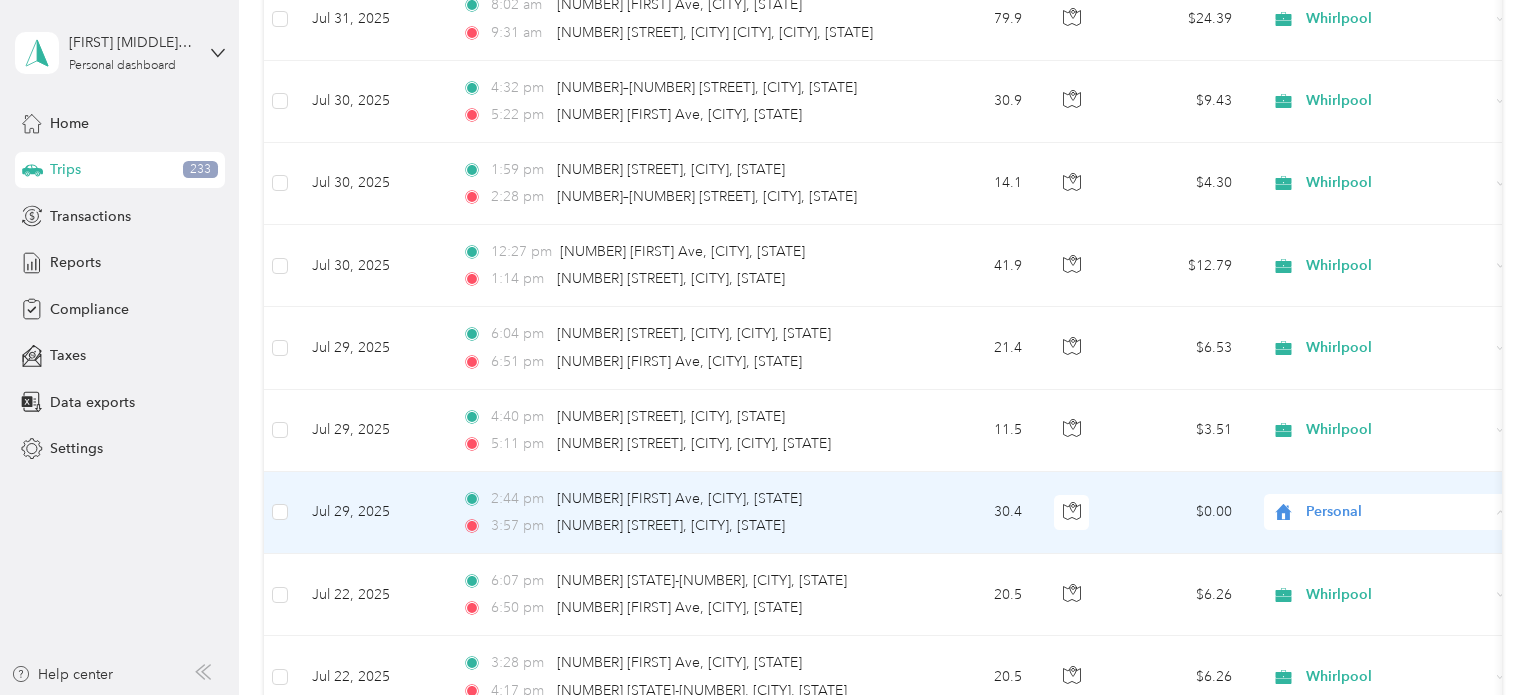 click on "Whirlpool" at bounding box center [1388, 546] 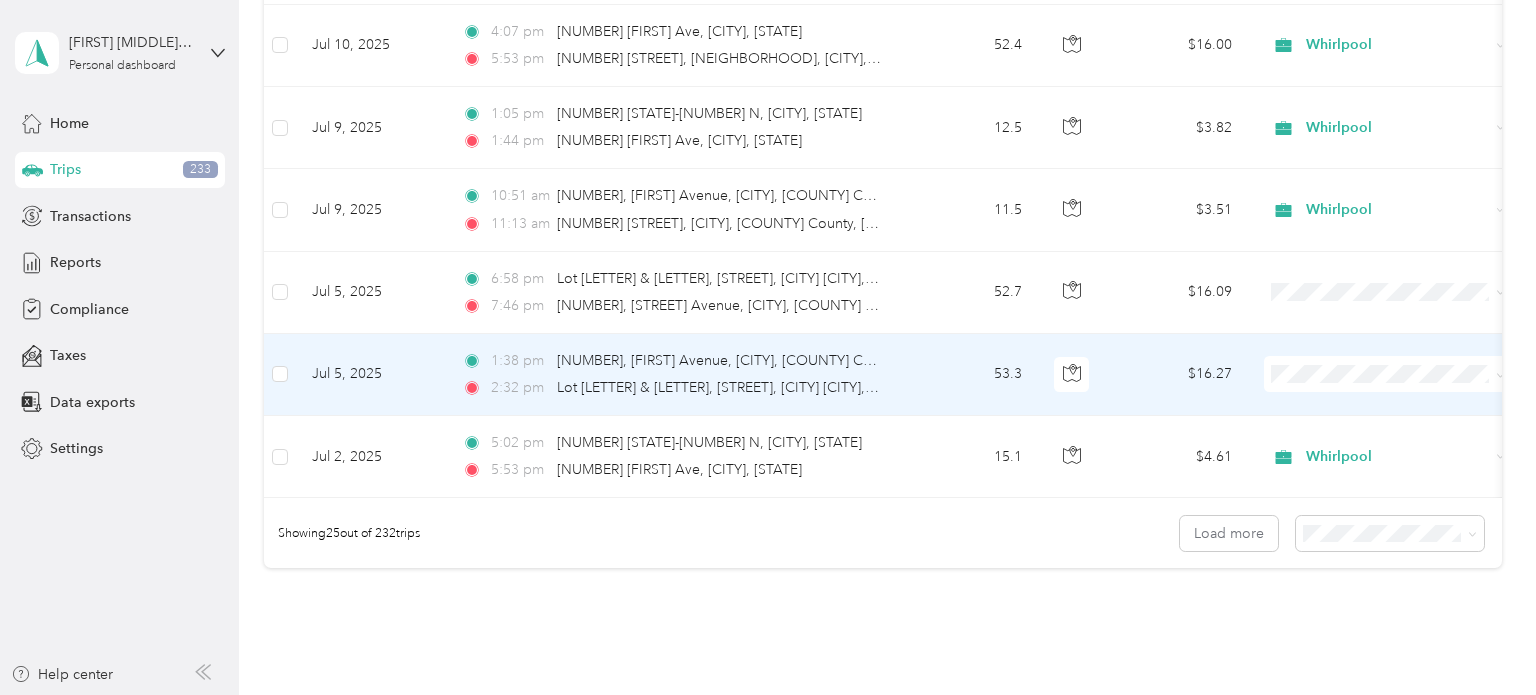 scroll, scrollTop: 2039, scrollLeft: 0, axis: vertical 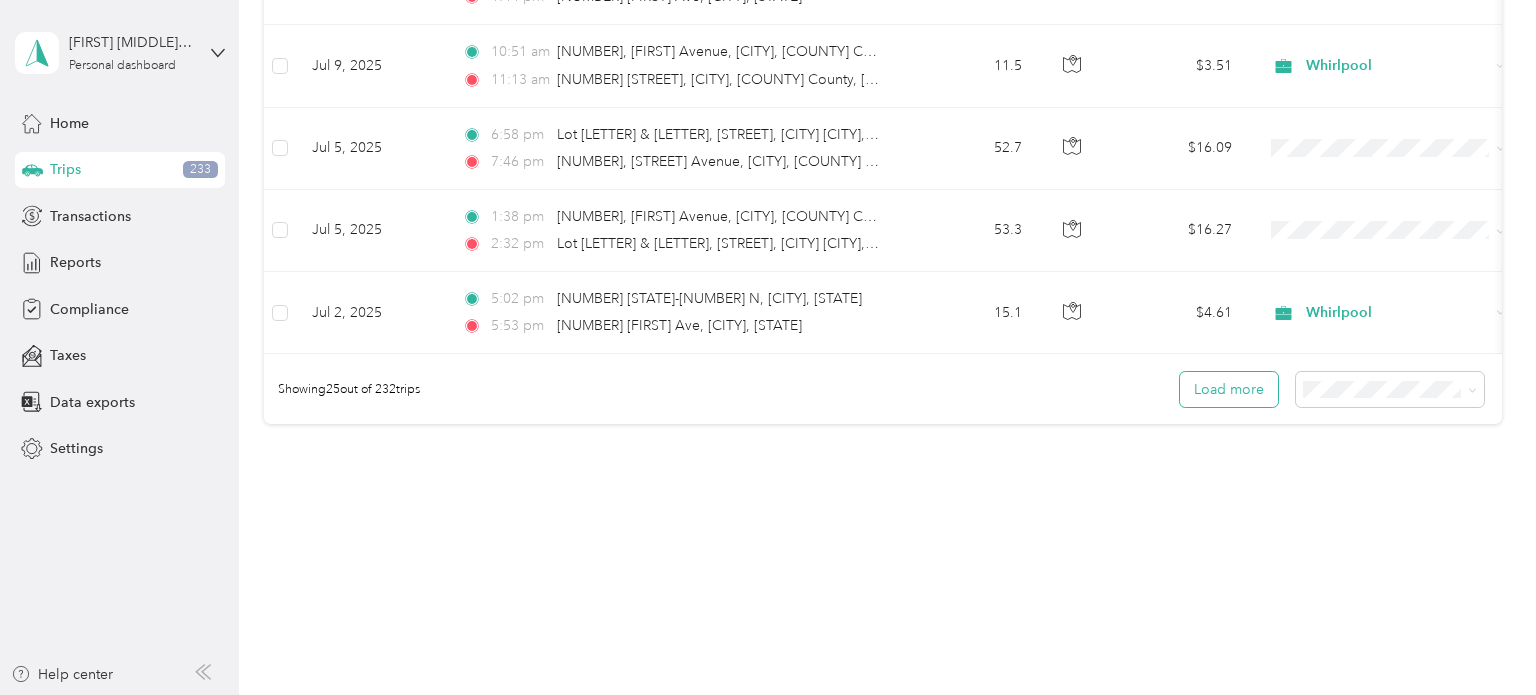 click on "Load more" at bounding box center (1229, 389) 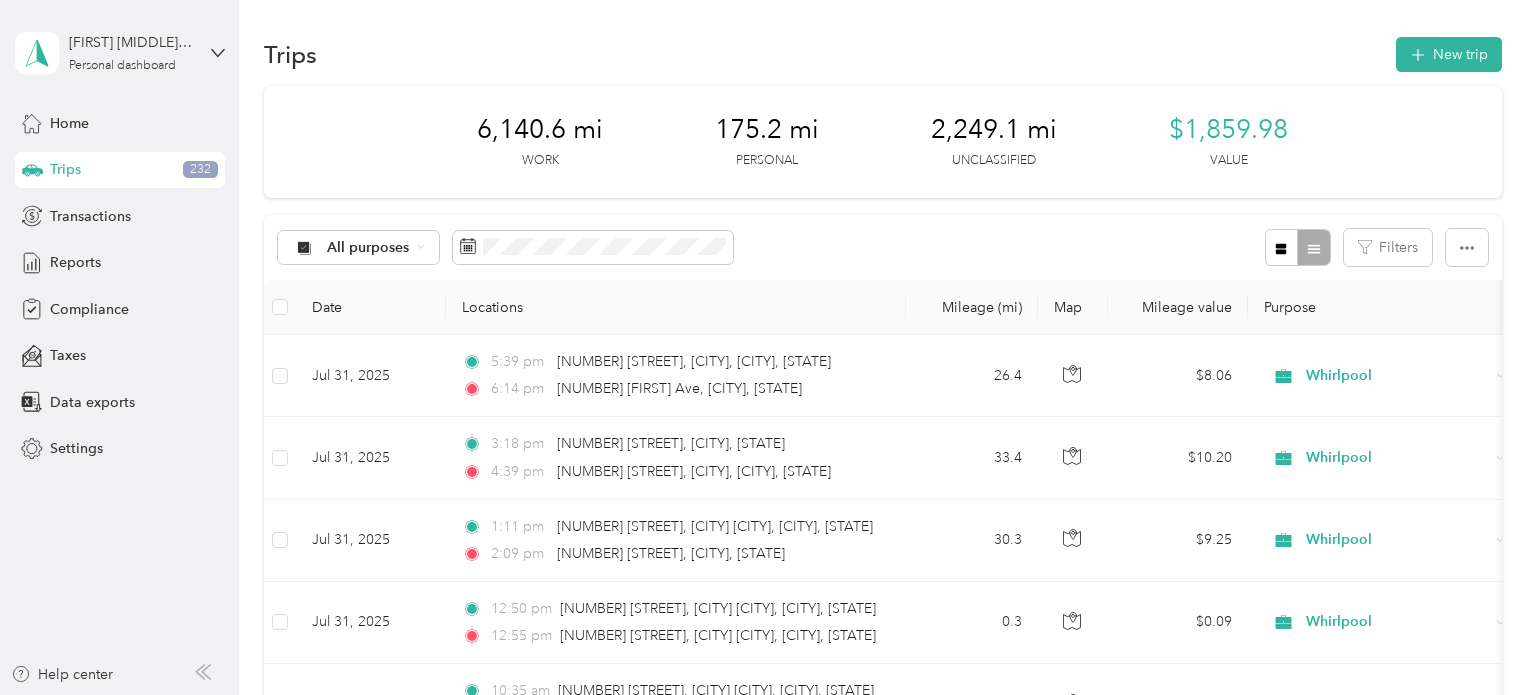 scroll, scrollTop: 0, scrollLeft: 0, axis: both 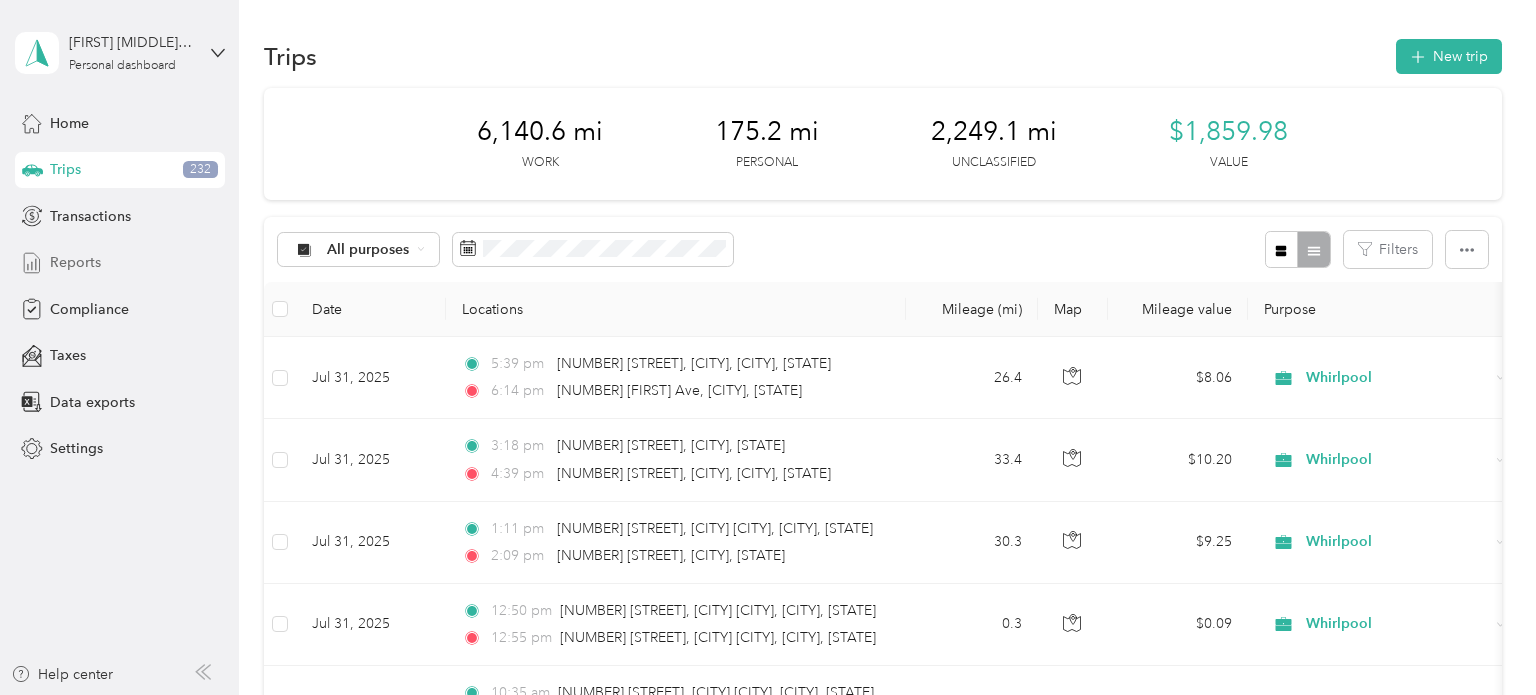 click on "Reports" at bounding box center [75, 262] 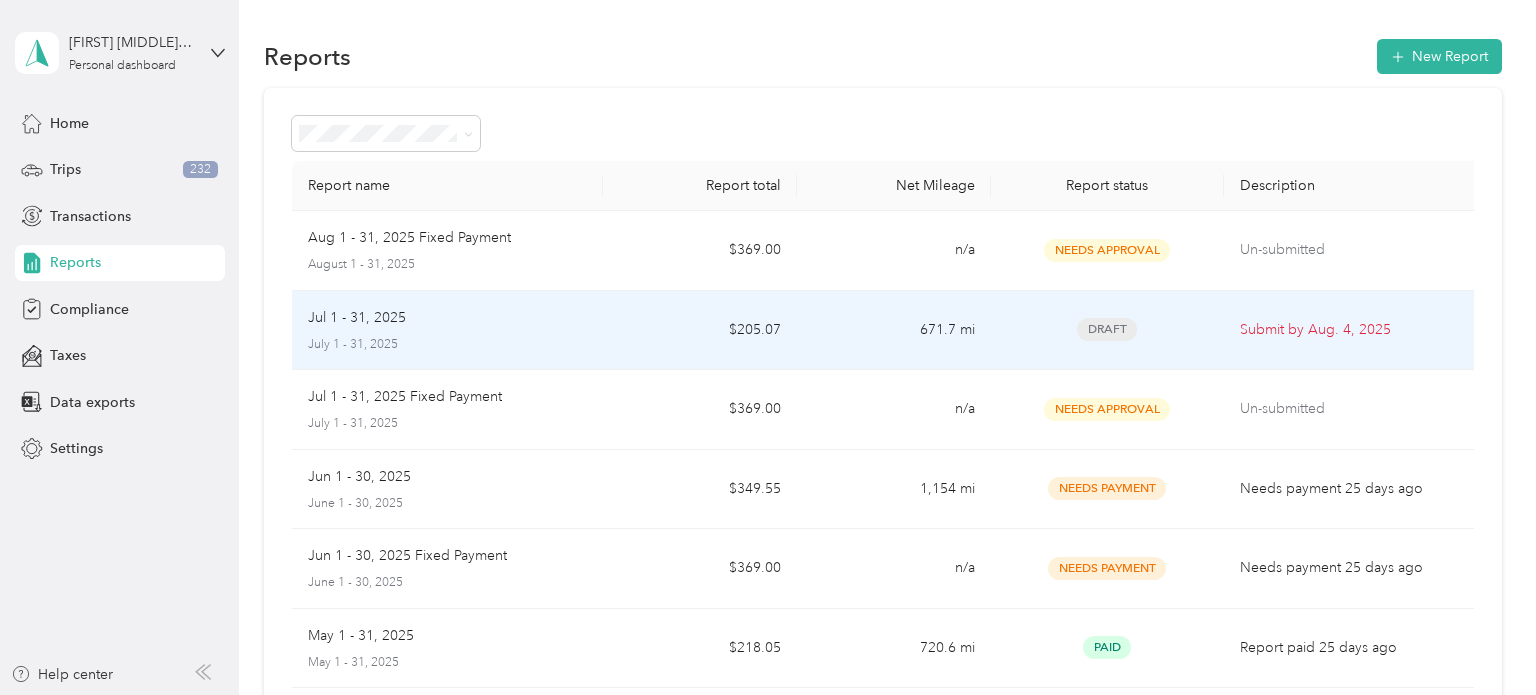 click on "Jul 1 - 31, 2025" at bounding box center (357, 318) 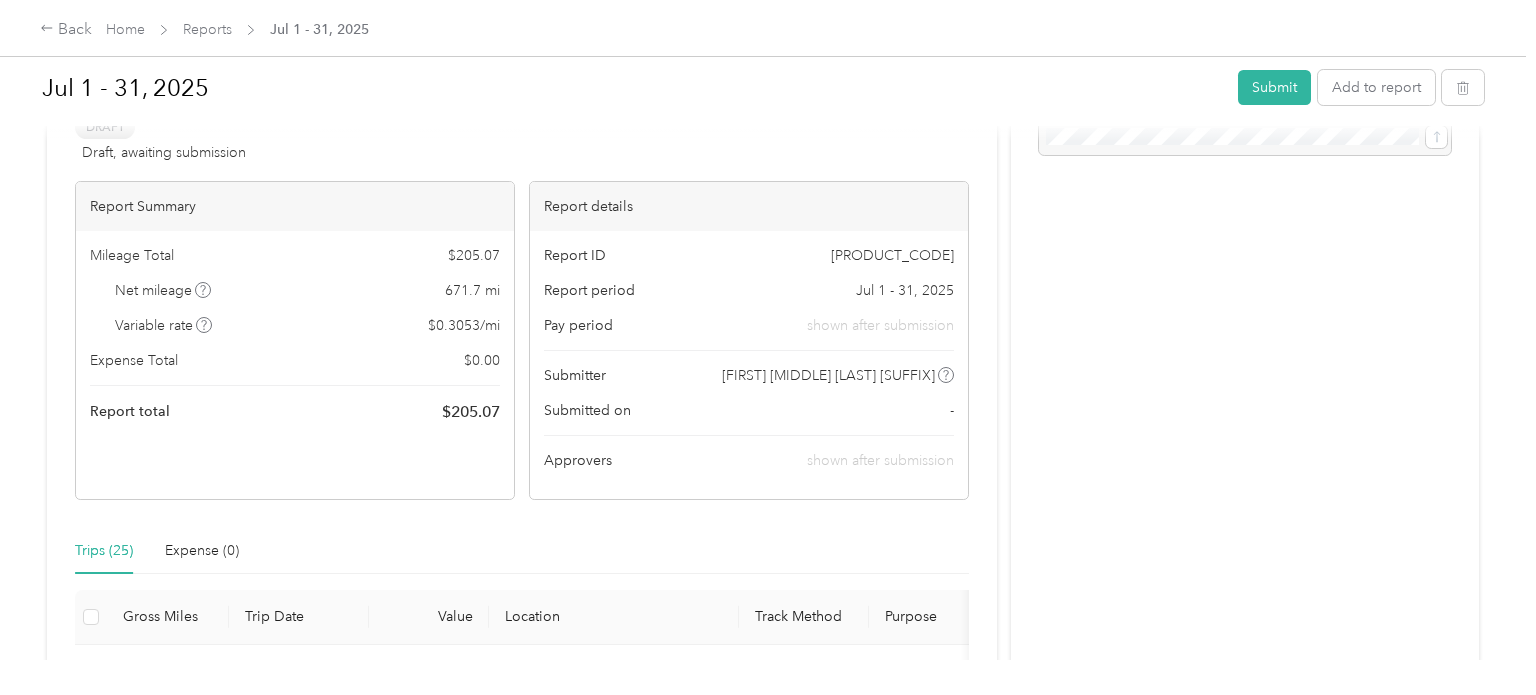 scroll, scrollTop: 0, scrollLeft: 0, axis: both 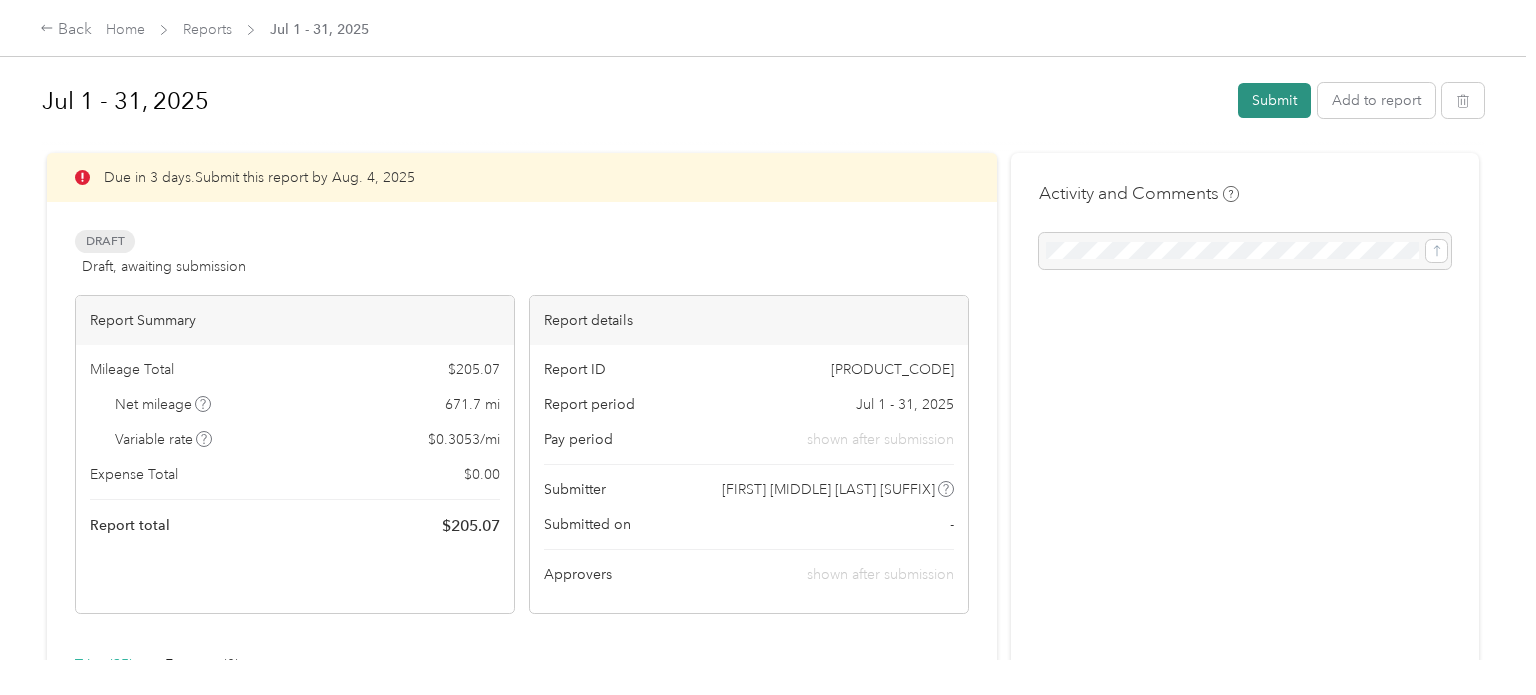 click on "Submit" at bounding box center [1274, 100] 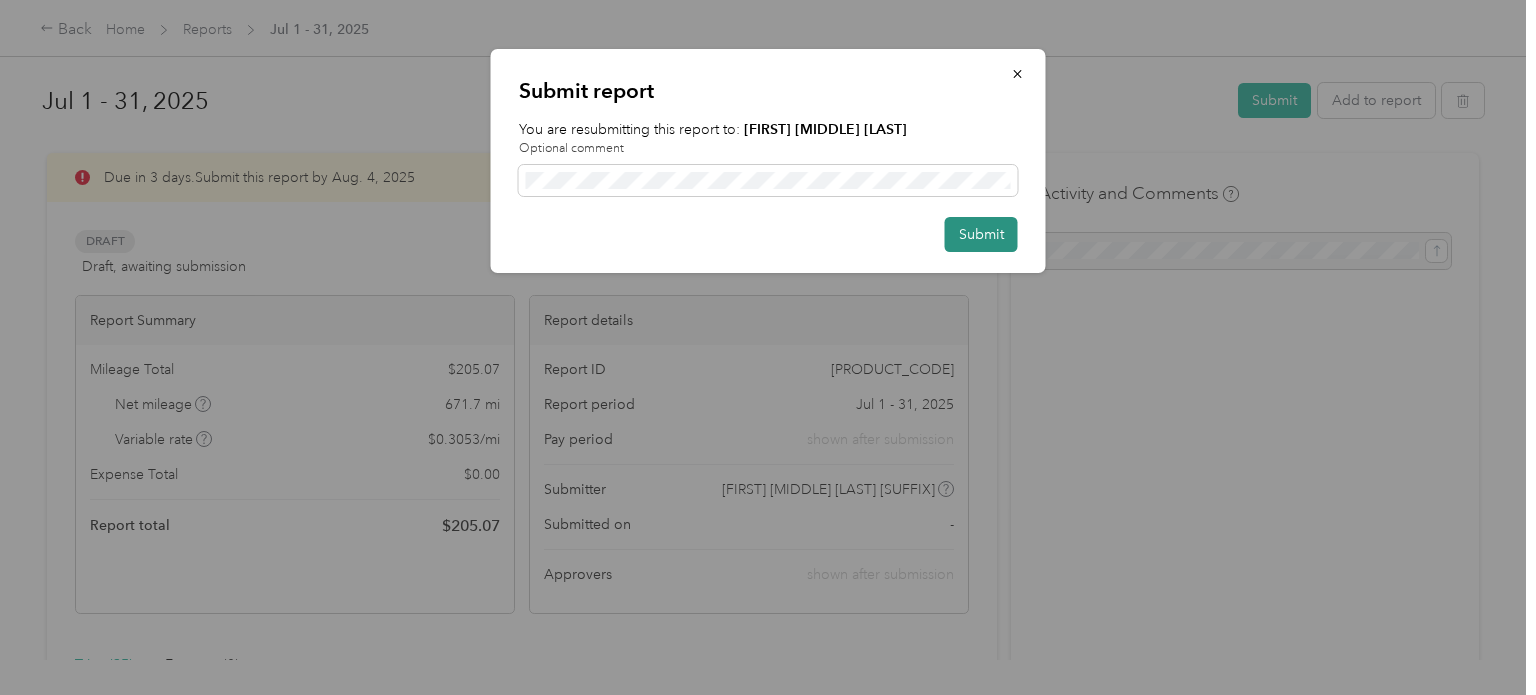 click on "Submit" at bounding box center [981, 234] 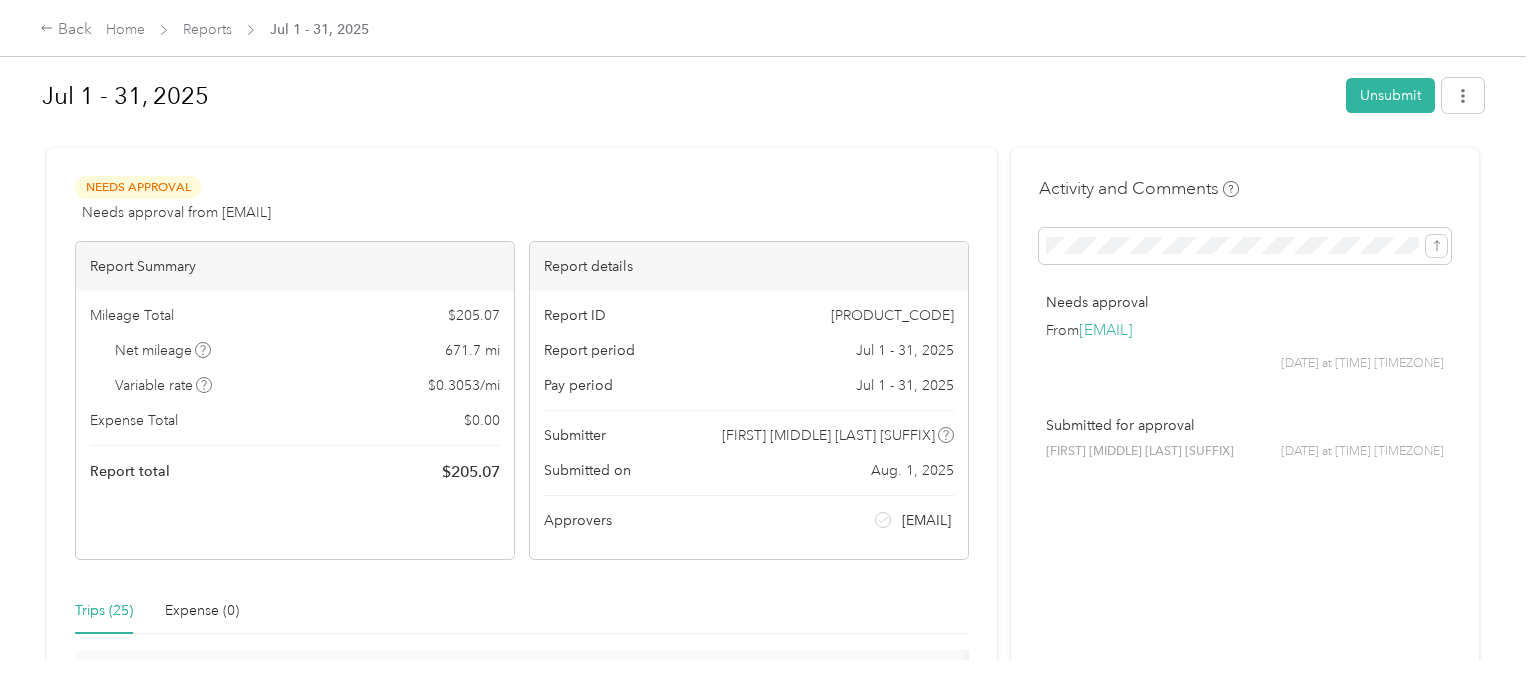 scroll, scrollTop: 0, scrollLeft: 0, axis: both 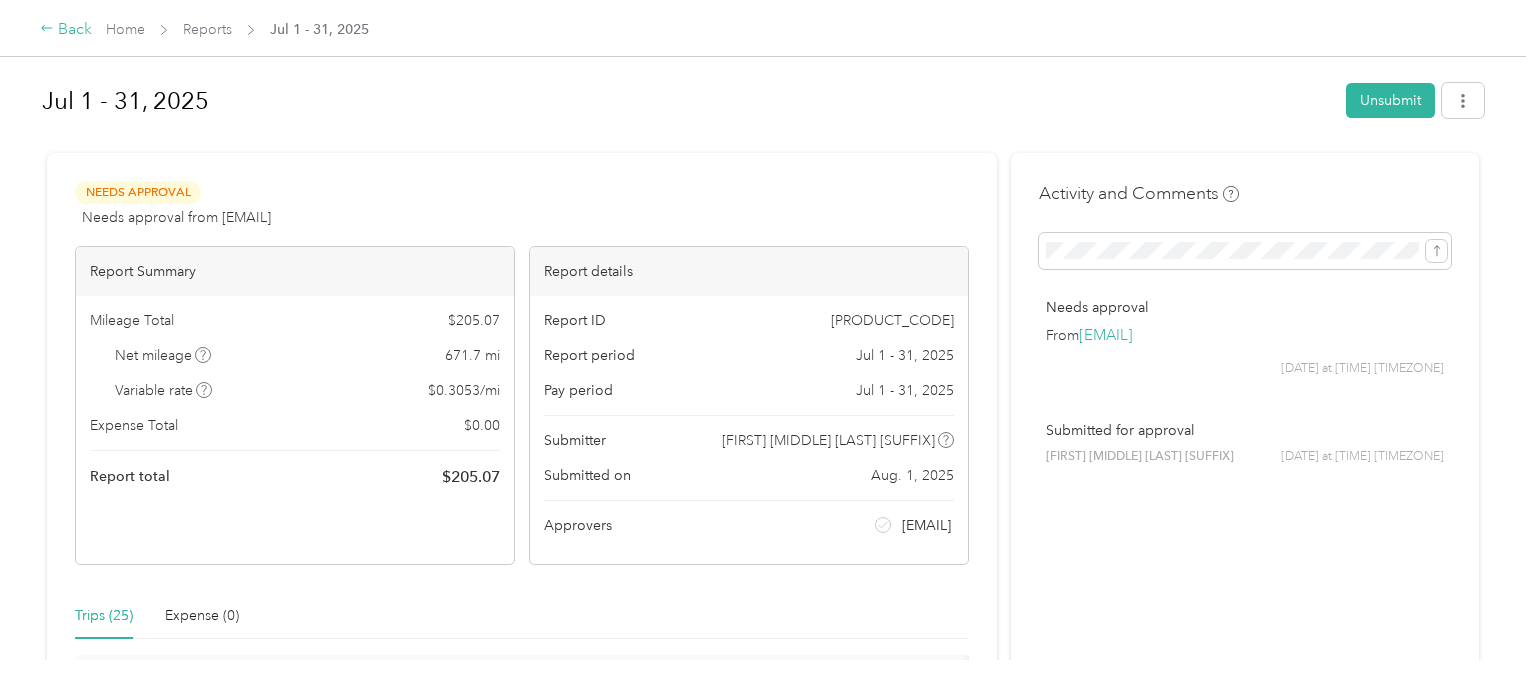click on "Back" at bounding box center [66, 30] 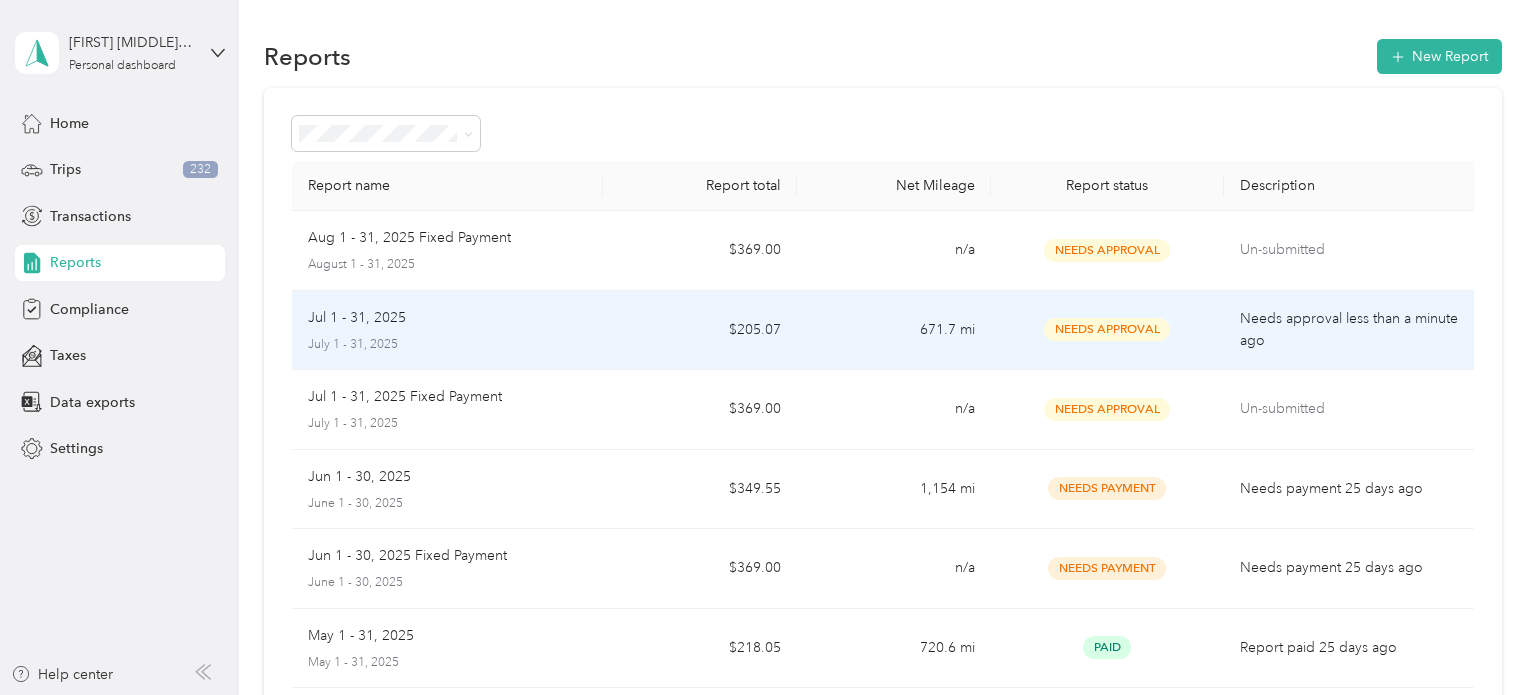 click on "Jul 1 - 31, 2025" at bounding box center (357, 318) 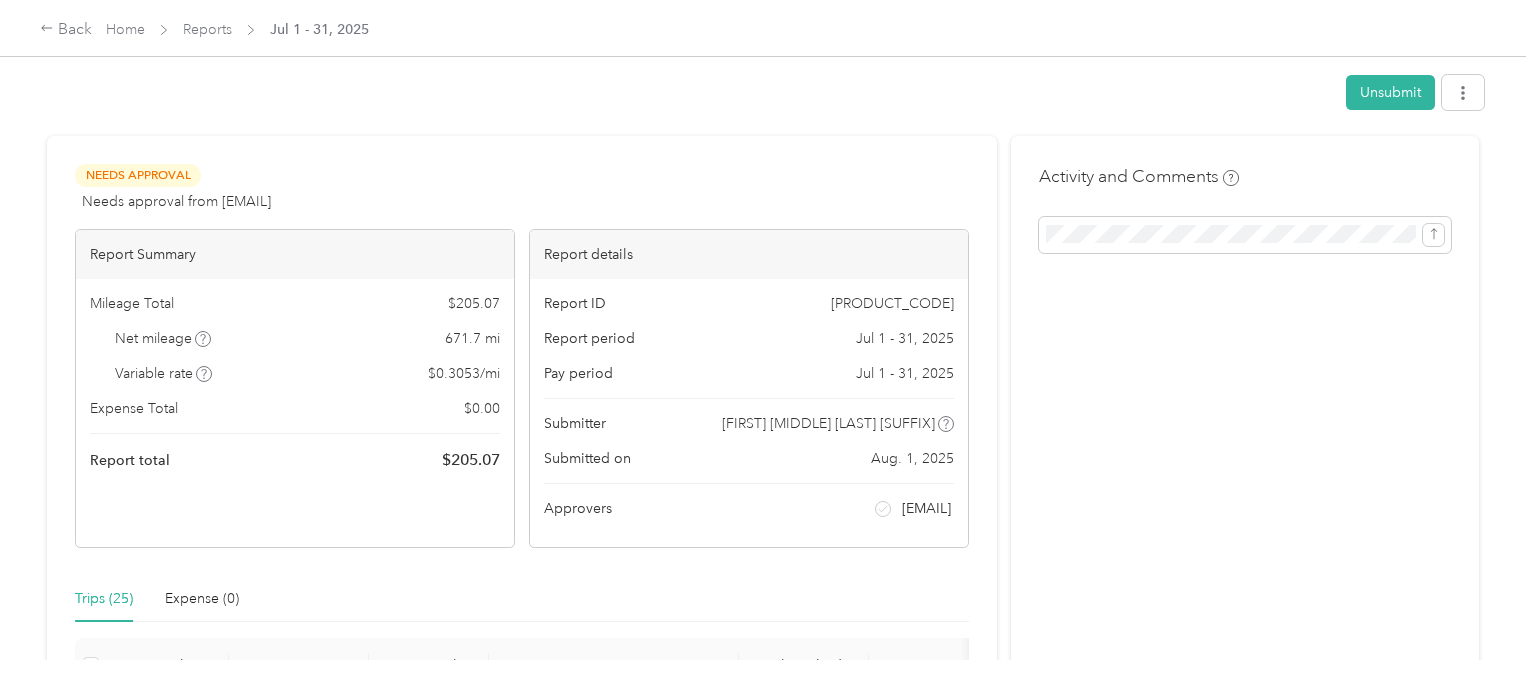 click on "Mileage Total $ [AMOUNT] Net mileage   [NUMBER]   mi Variable rate   $ [RATE] / mi Expense Total $ [AMOUNT] Report total $ [AMOUNT]" at bounding box center [295, 382] 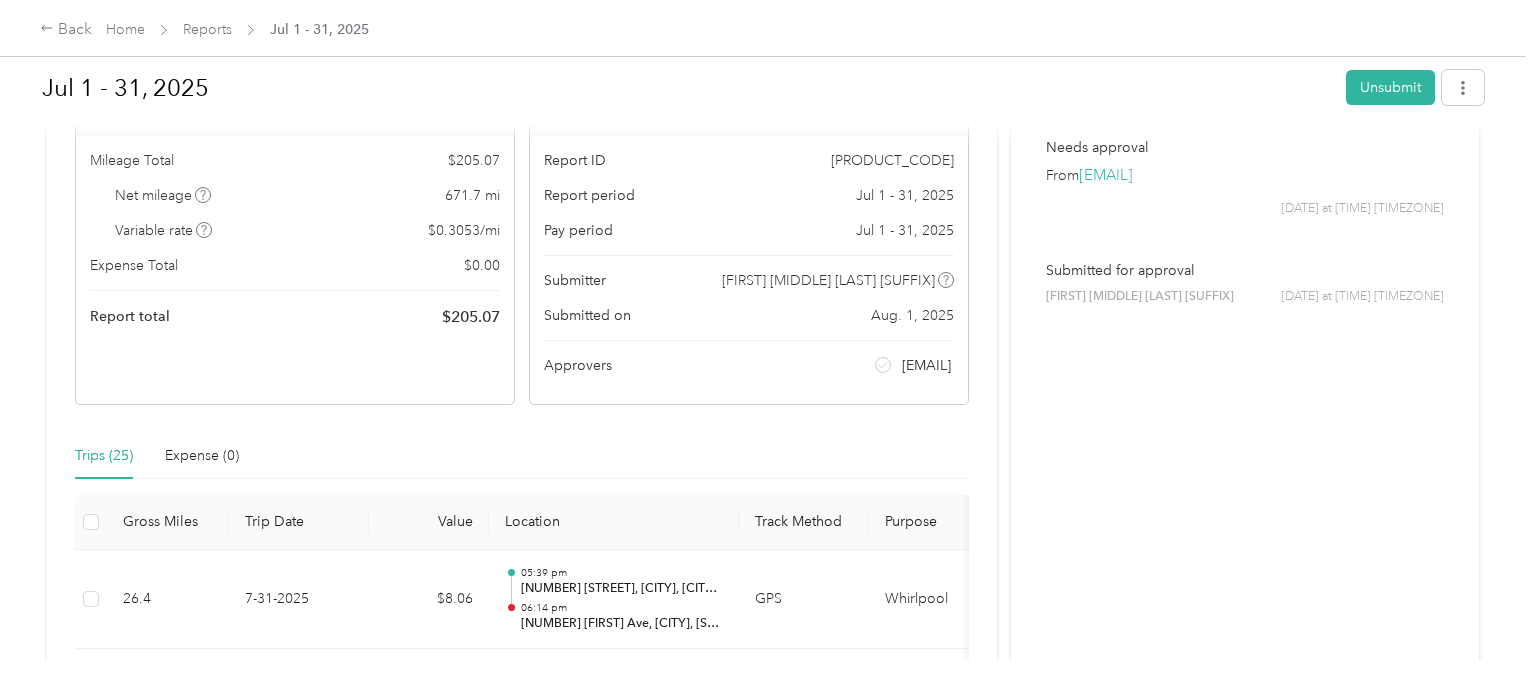 scroll, scrollTop: 0, scrollLeft: 0, axis: both 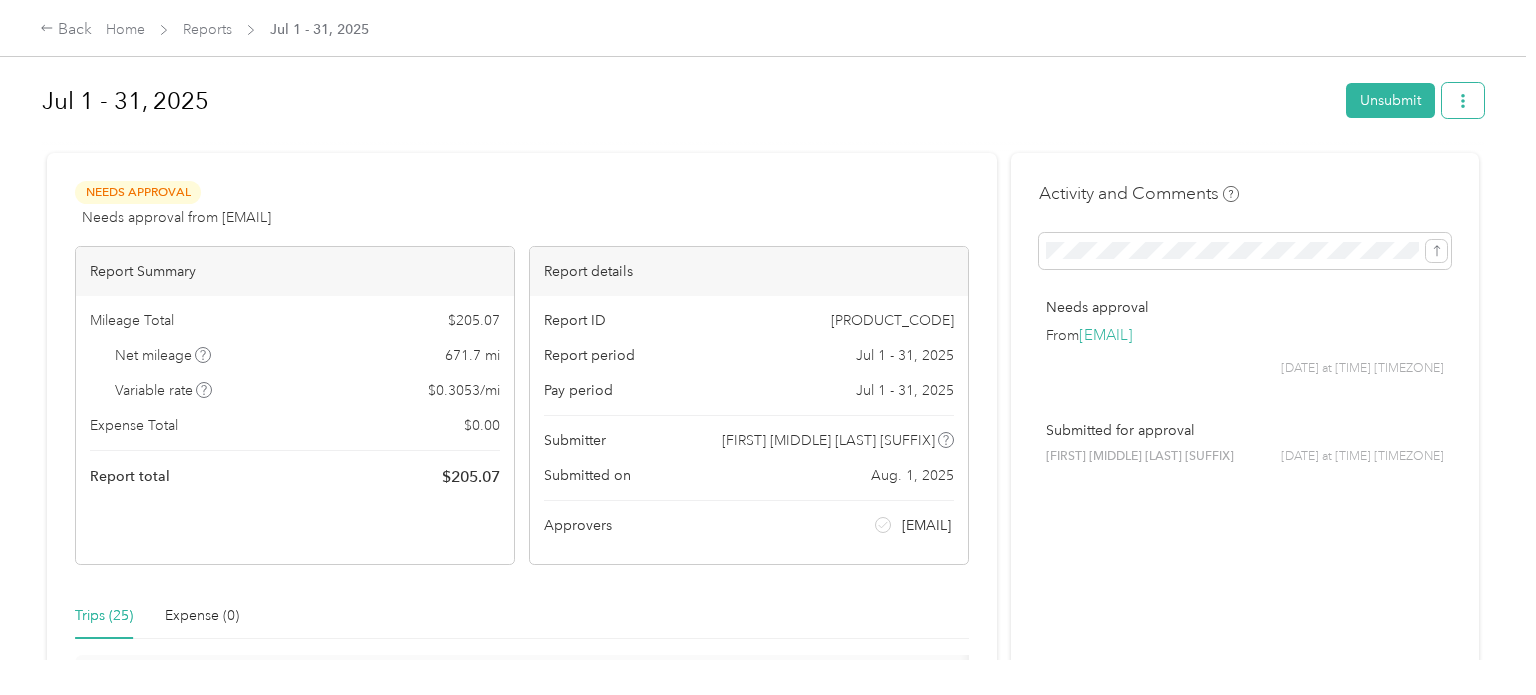 click 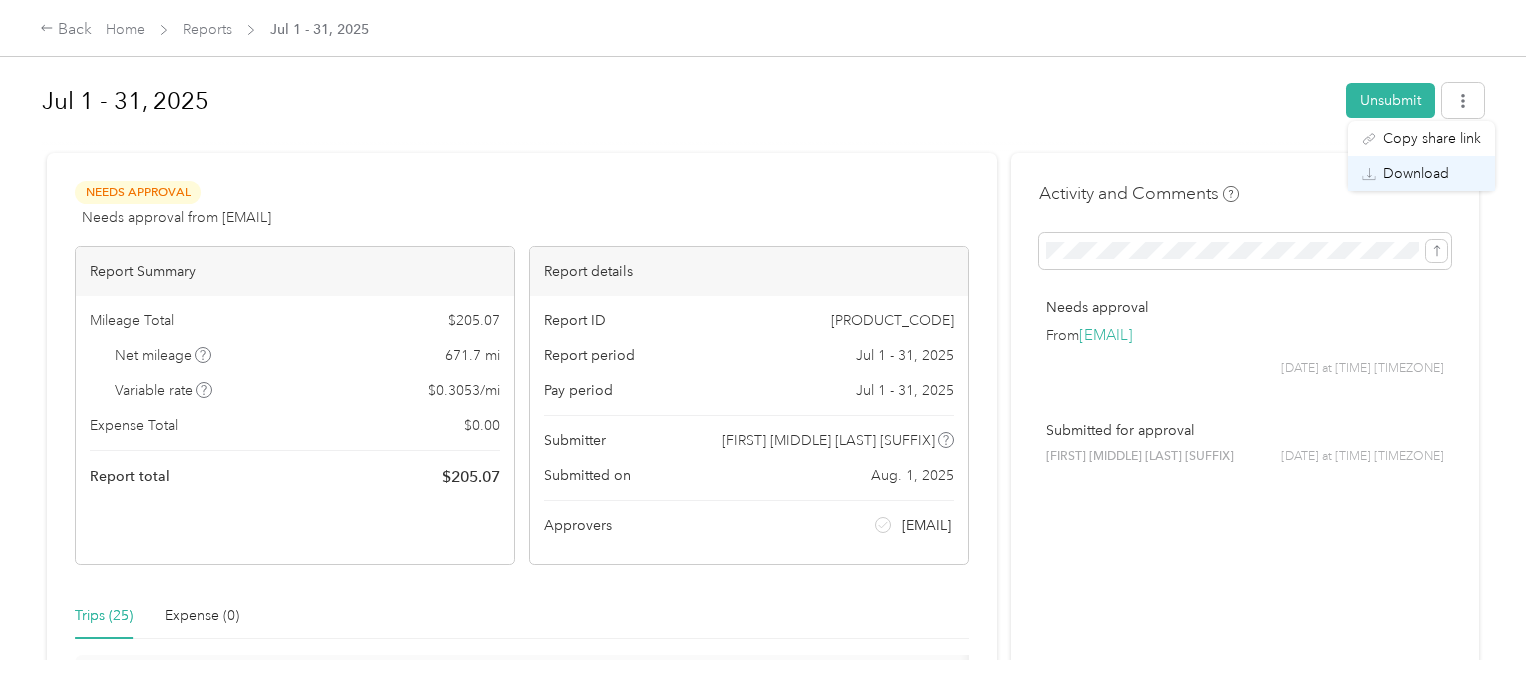 click on "Download" at bounding box center [1416, 173] 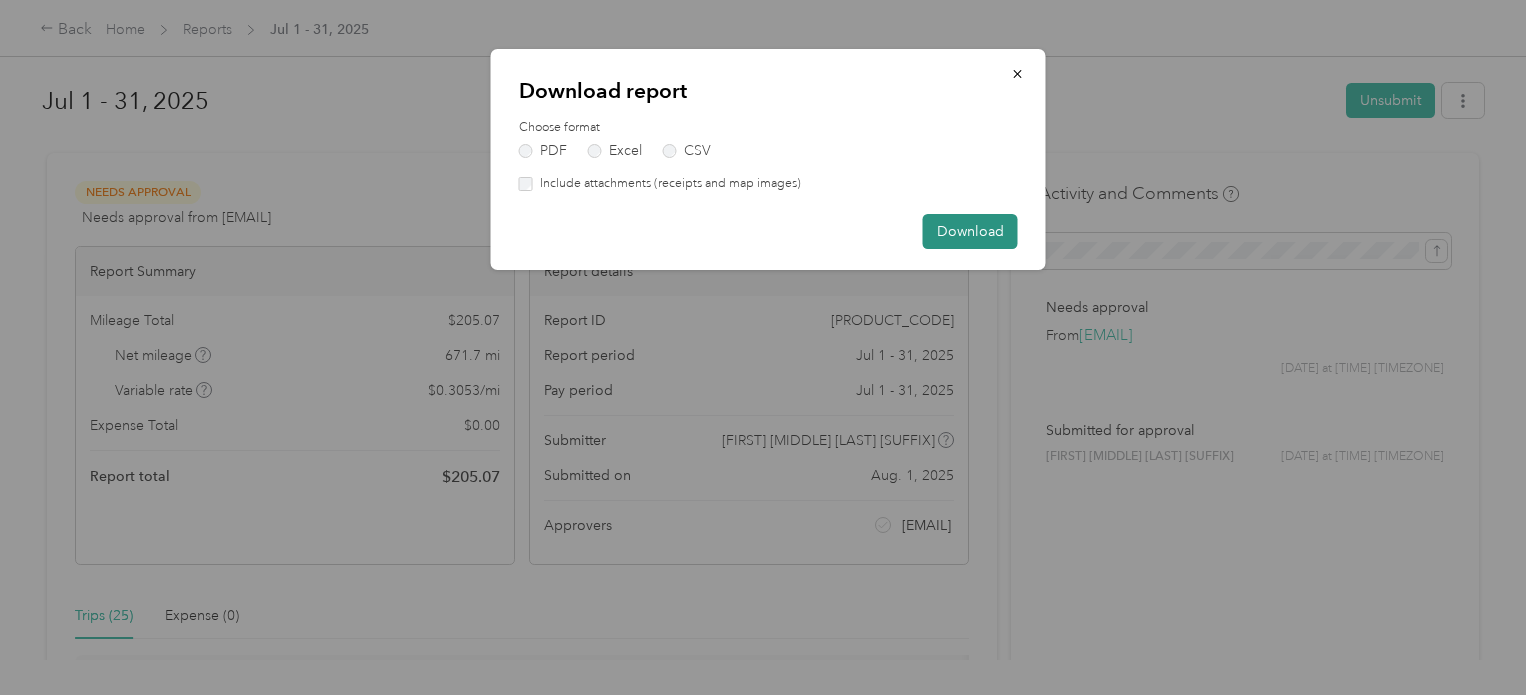 click on "Download" at bounding box center (970, 231) 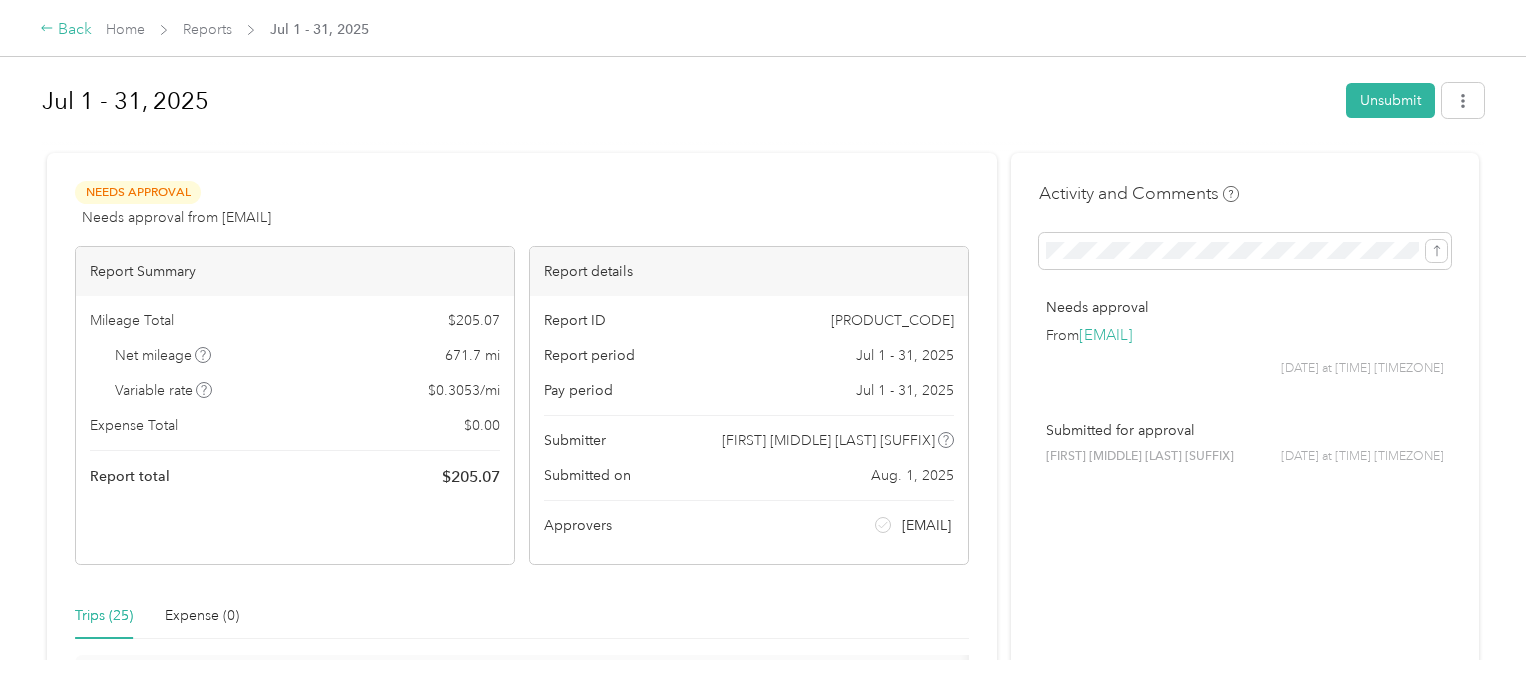 click on "Back" at bounding box center [66, 30] 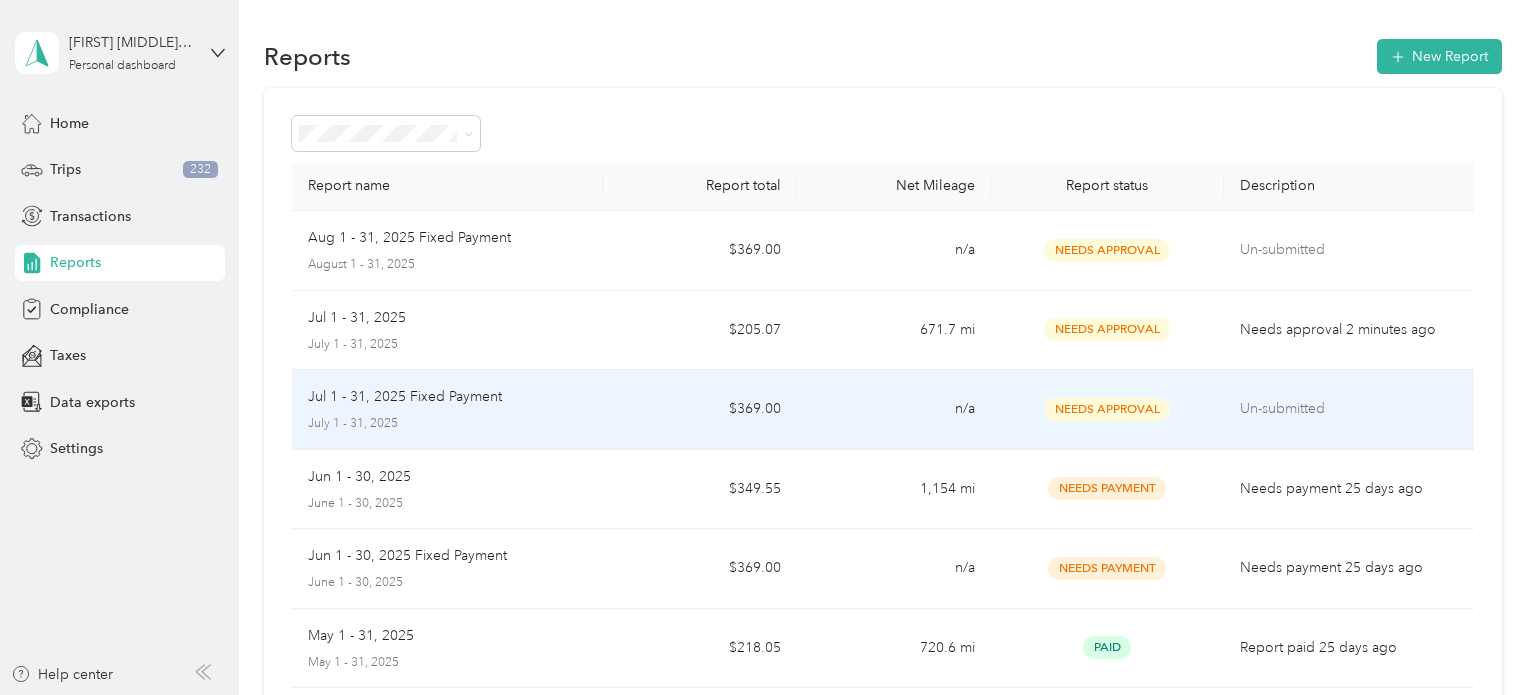 click on "Jul 1 - 31, 2025 Fixed Payment" at bounding box center [405, 397] 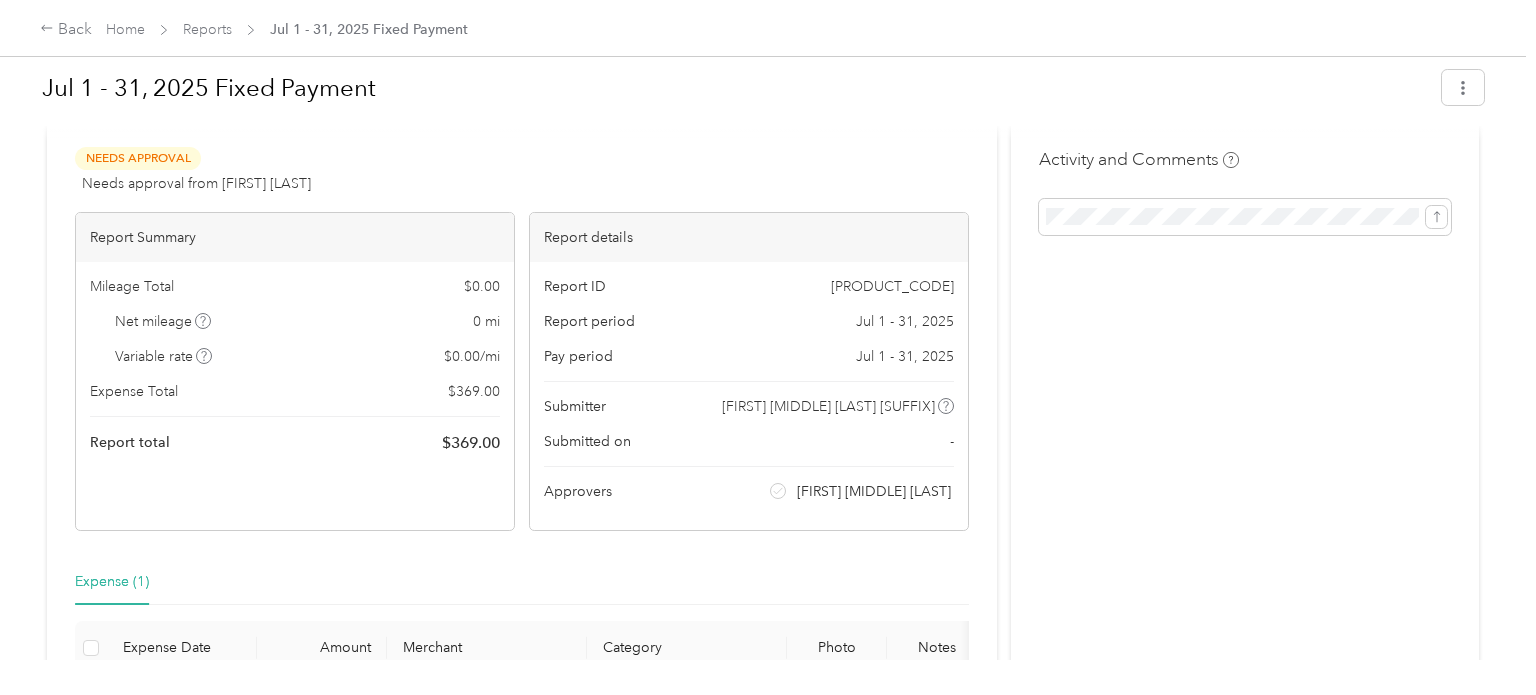 scroll, scrollTop: 237, scrollLeft: 0, axis: vertical 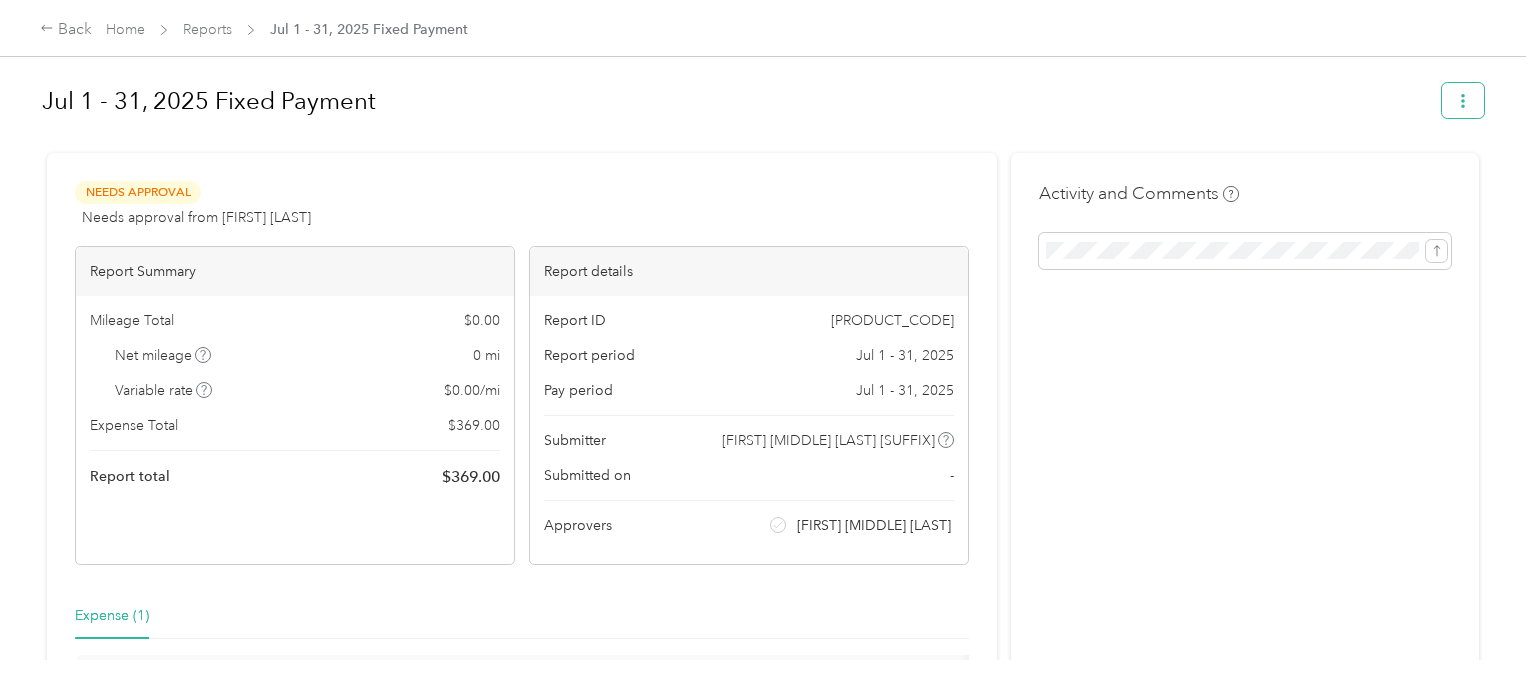 click 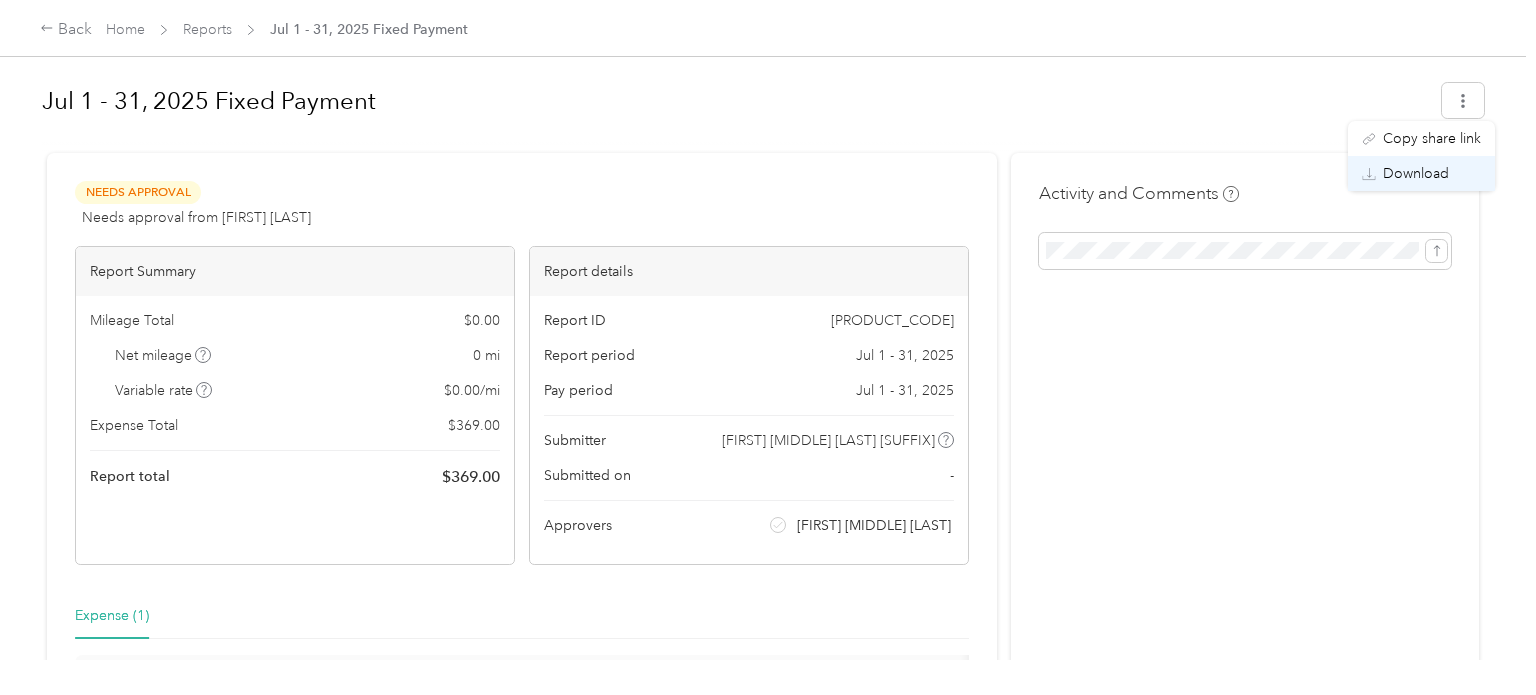 click on "Download" at bounding box center [1416, 173] 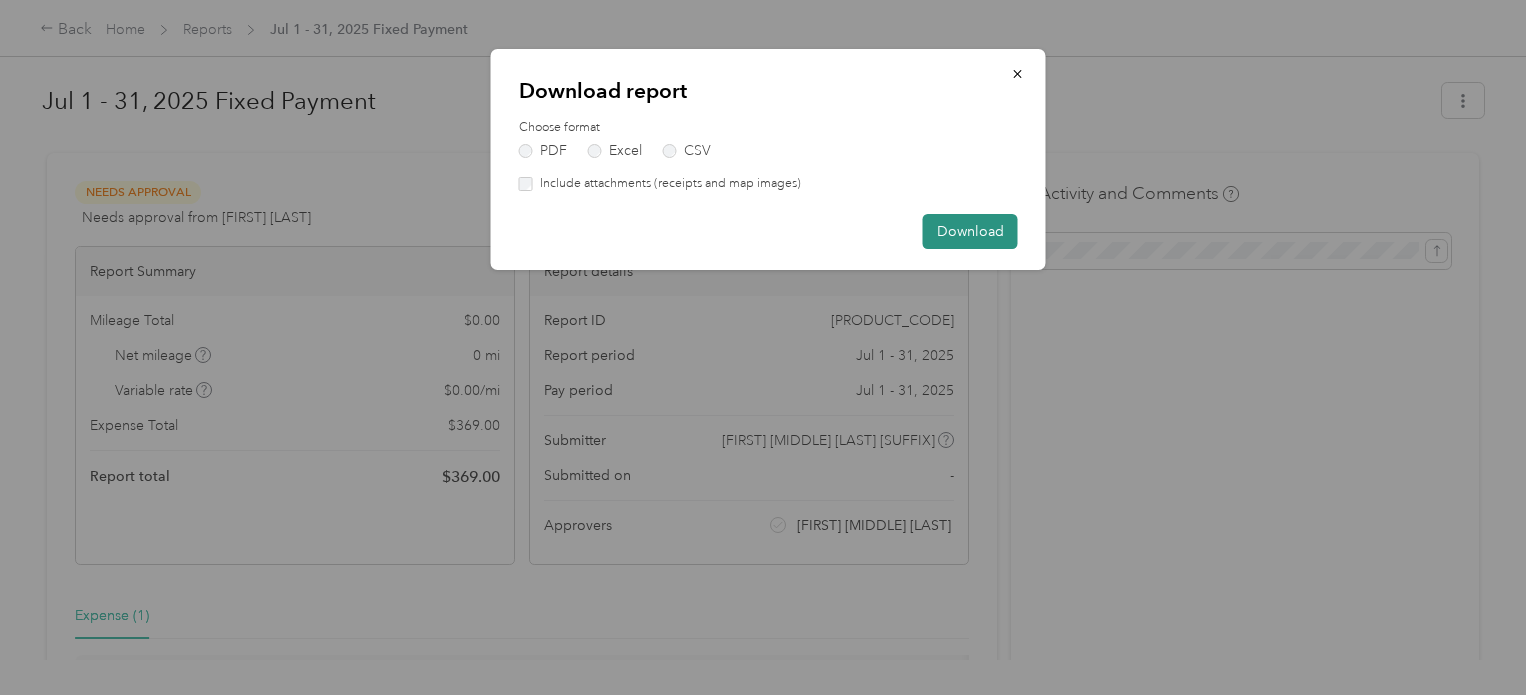 click on "Download" at bounding box center [970, 231] 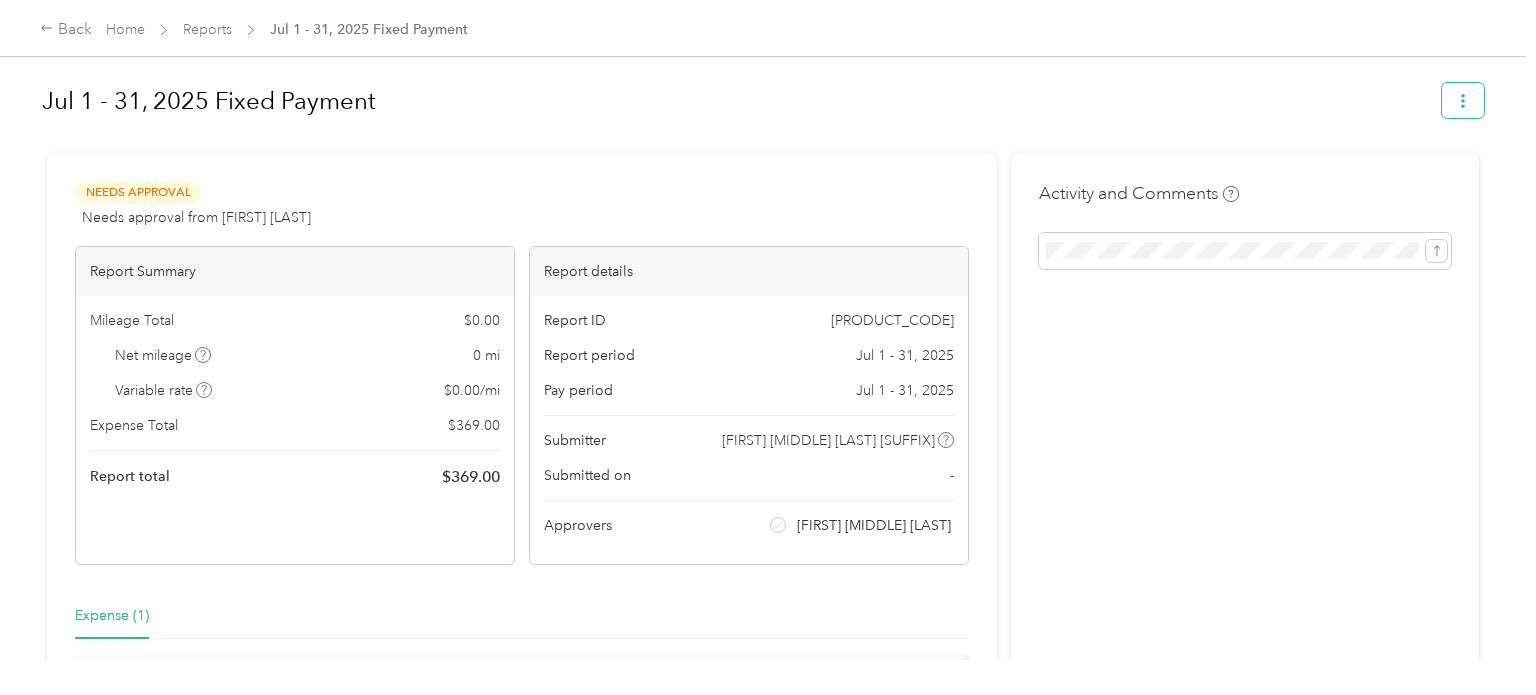 click 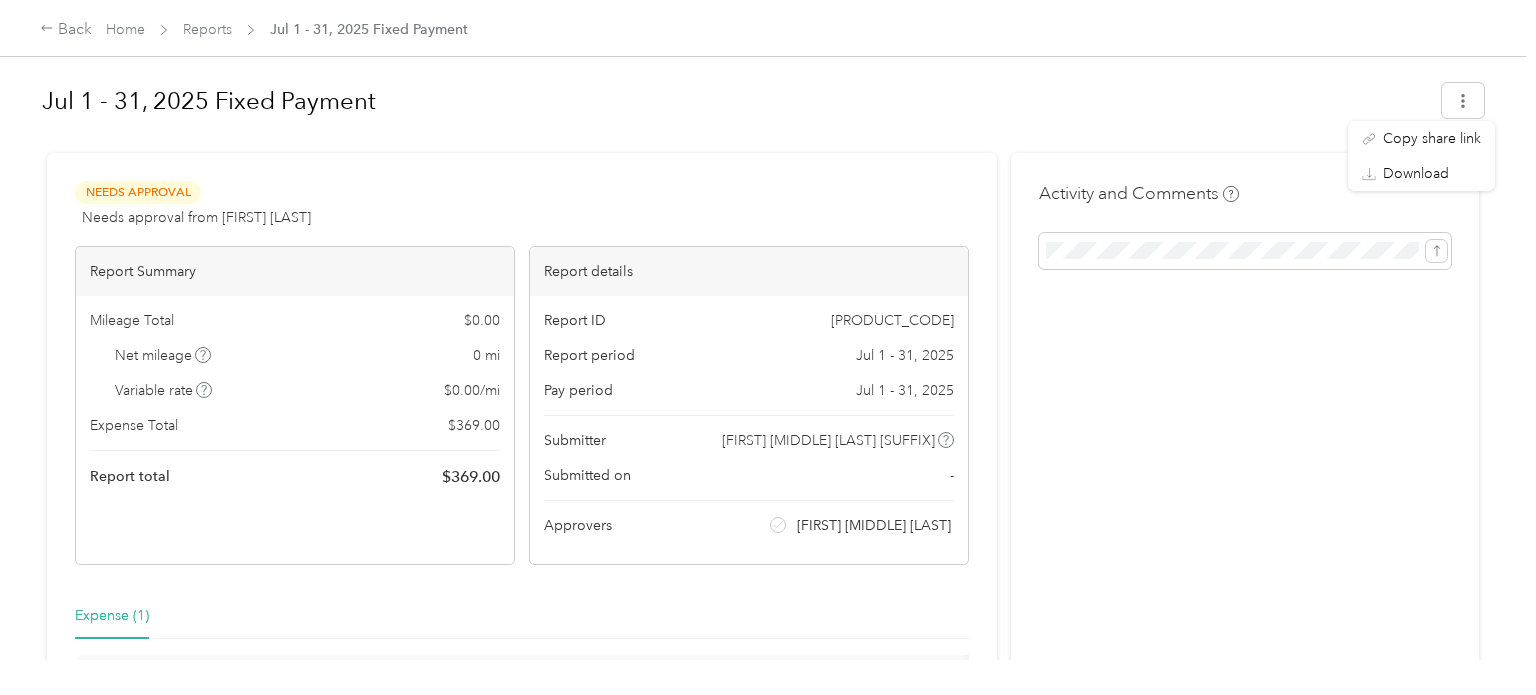 click on "Activity and Comments" at bounding box center (1245, 225) 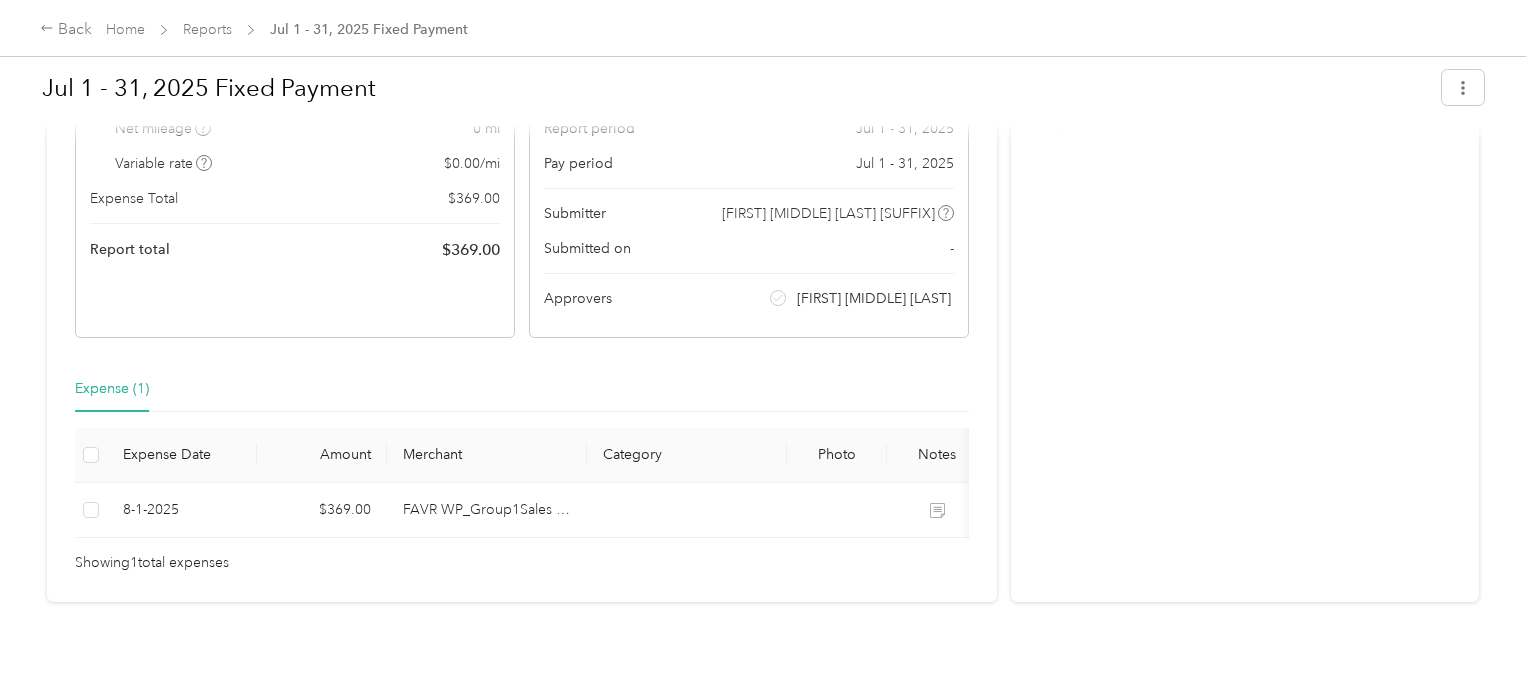 scroll, scrollTop: 228, scrollLeft: 0, axis: vertical 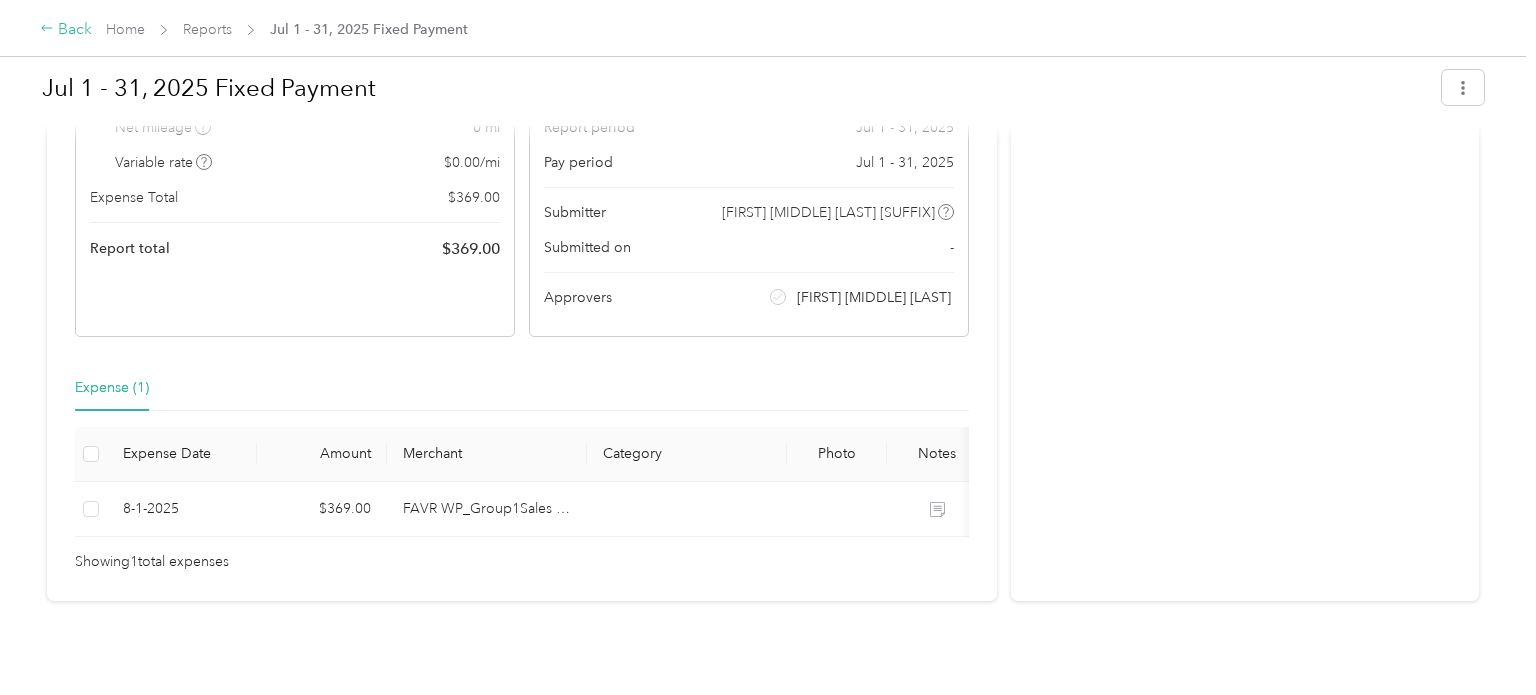 click on "Back" at bounding box center (66, 30) 